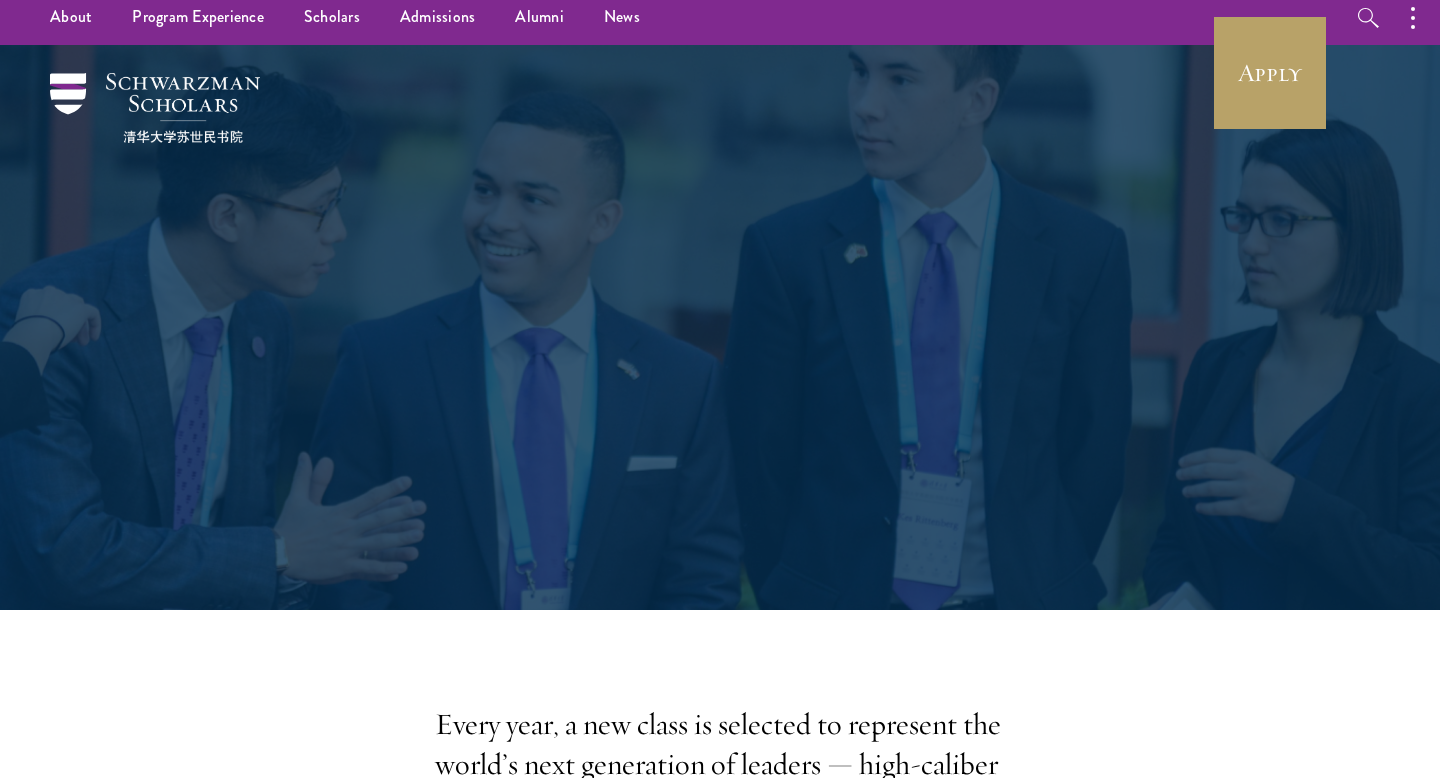 scroll, scrollTop: 227, scrollLeft: 0, axis: vertical 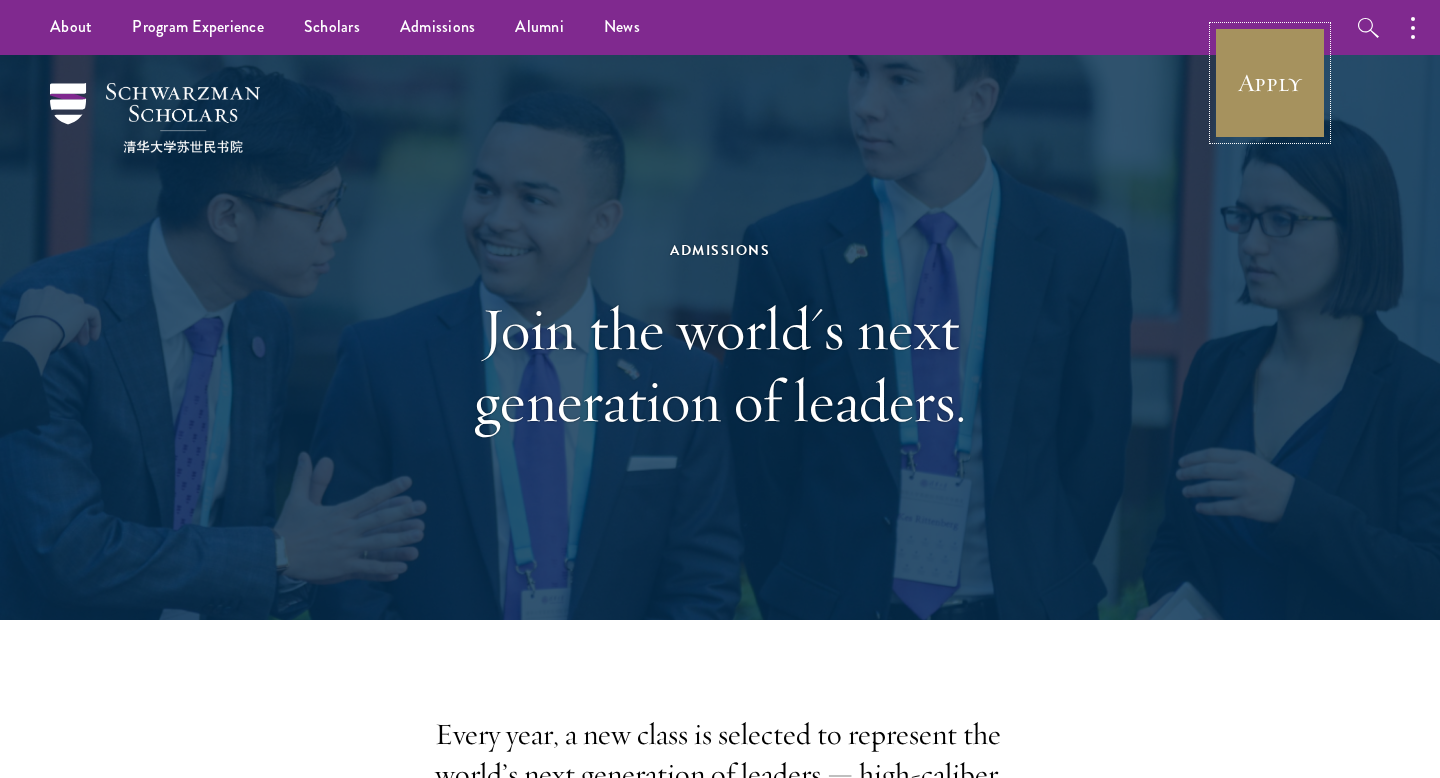 click on "Apply" at bounding box center (1270, 83) 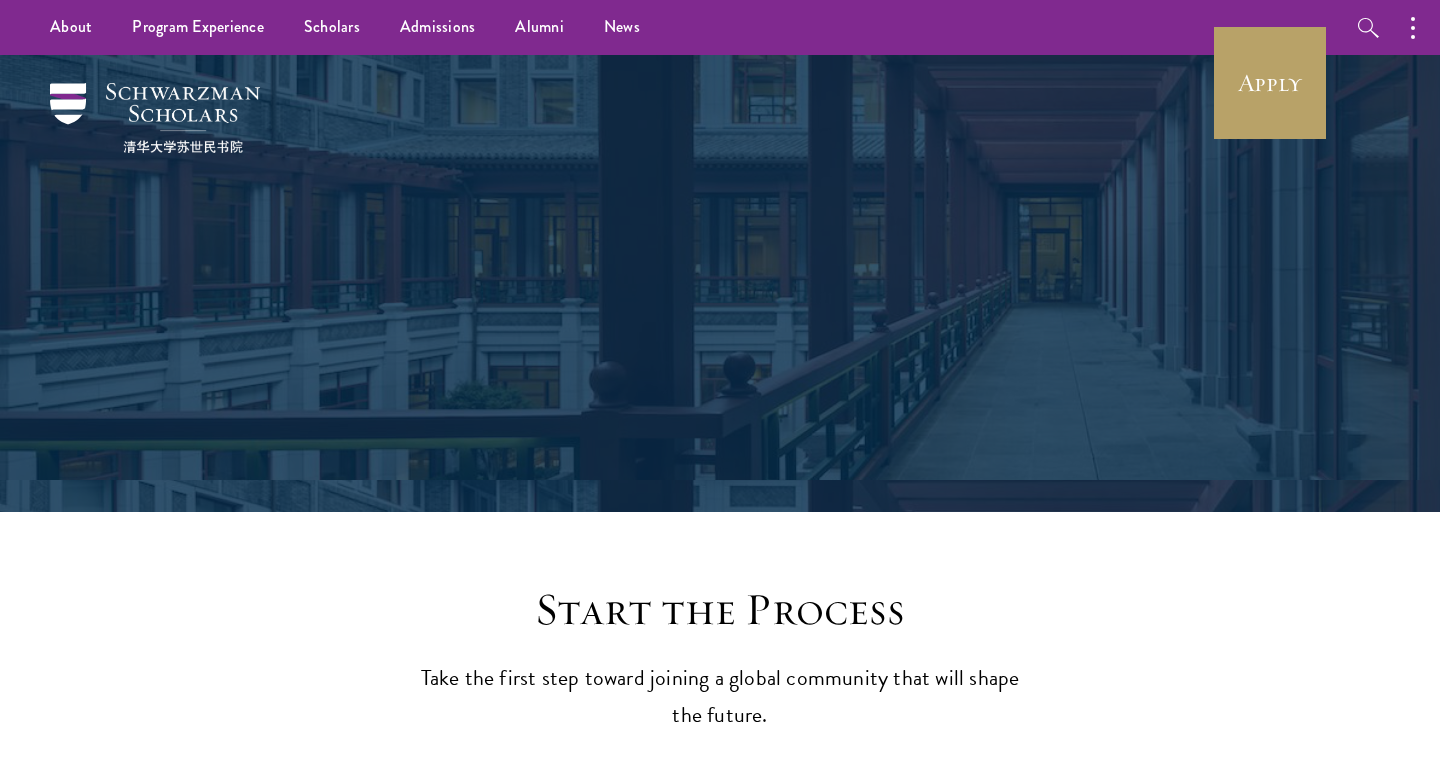 scroll, scrollTop: 0, scrollLeft: 0, axis: both 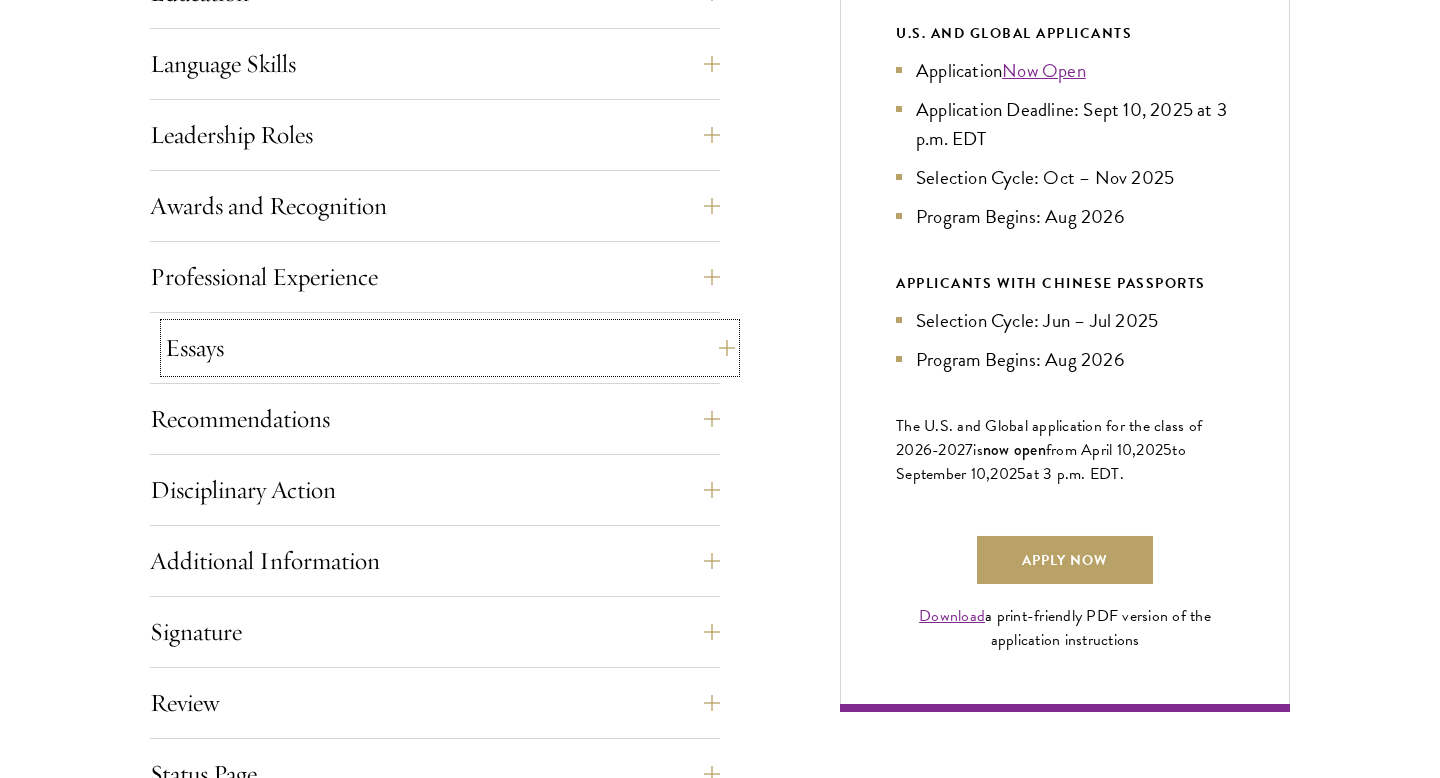 click on "Essays" at bounding box center [450, 348] 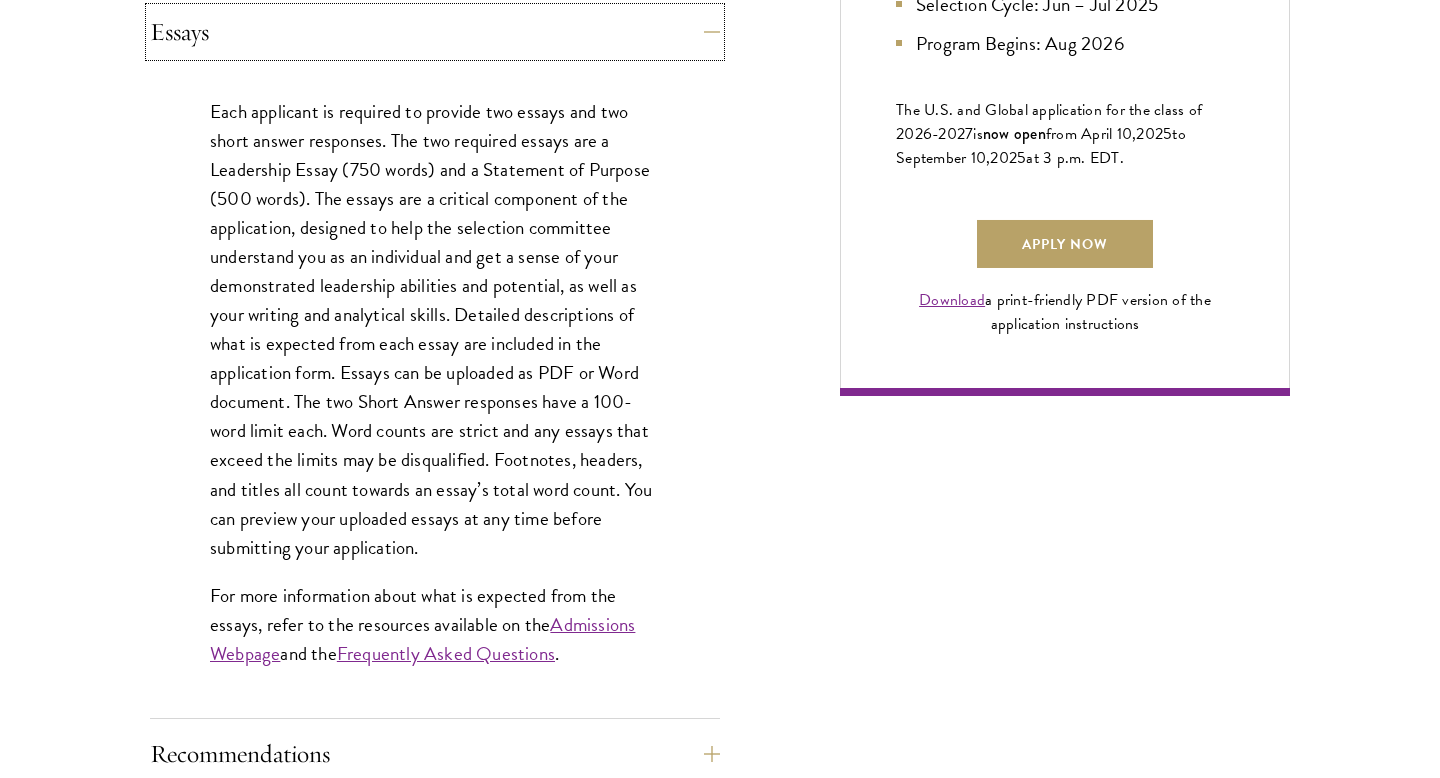 scroll, scrollTop: 1430, scrollLeft: 0, axis: vertical 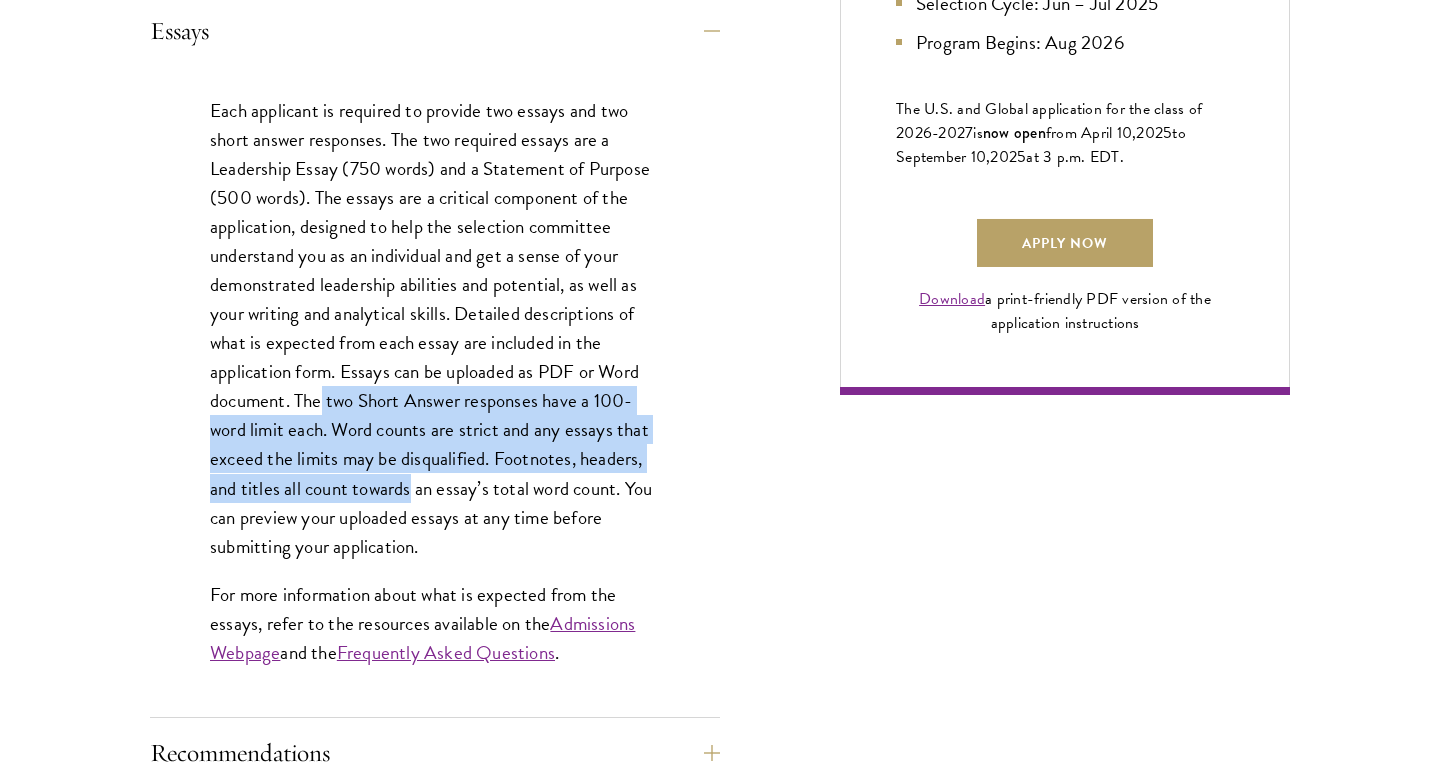 drag, startPoint x: 322, startPoint y: 402, endPoint x: 409, endPoint y: 485, distance: 120.241425 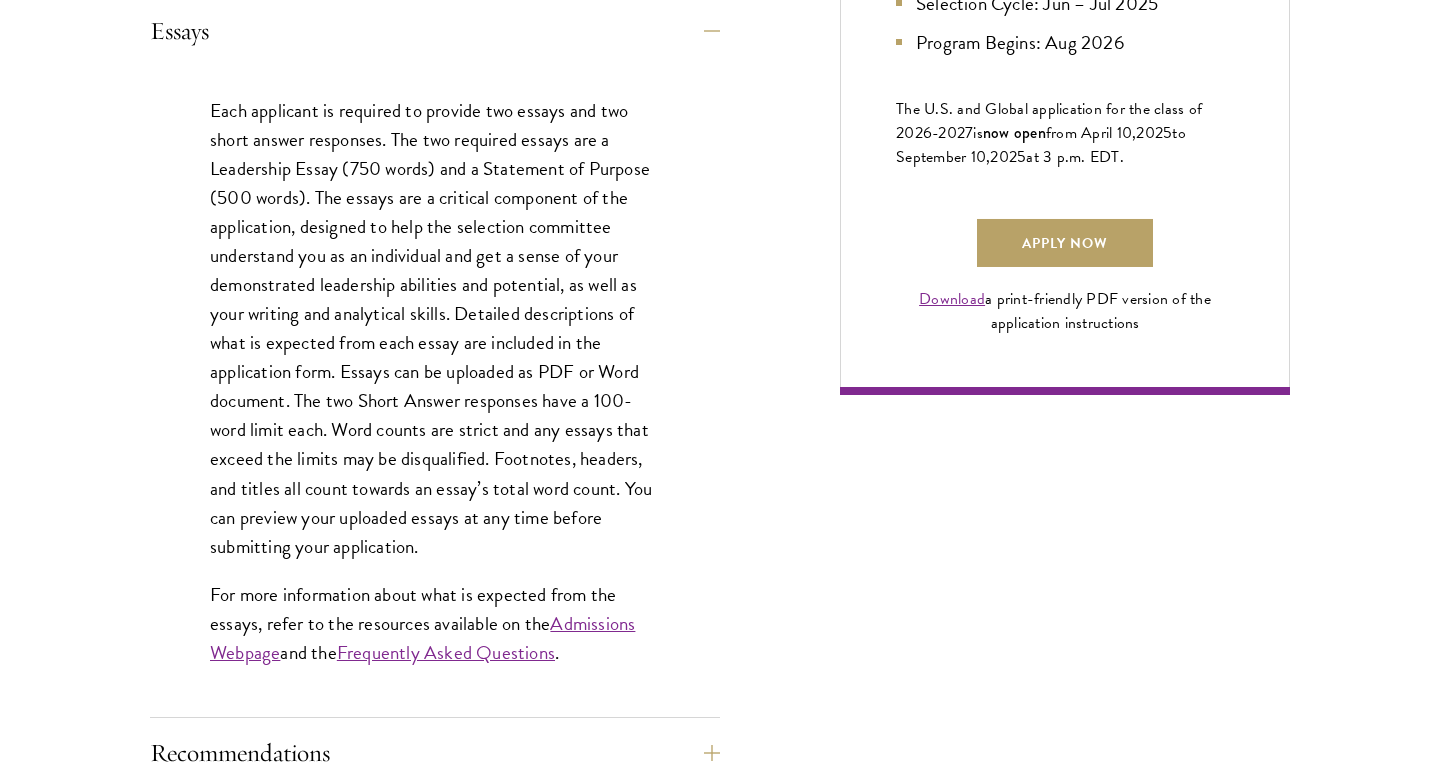 click on "Each applicant is required to provide two essays and two short answer responses. The two required essays are a Leadership Essay (750 words) and a Statement of Purpose (500 words). The essays are a critical component of the application, designed to help the selection committee understand you as an individual and get a sense of your demonstrated leadership abilities and potential, as well as your writing and analytical skills. Detailed descriptions of what is expected from each essay are included in the application form. Essays can be uploaded as PDF or Word document. The two Short Answer responses have a 100-word limit each. Word counts are strict and any essays that exceed the limits may be disqualified. Footnotes, headers, and titles all count towards an essay’s total word count. You can preview your uploaded essays at any time before submitting your application." at bounding box center (435, 328) 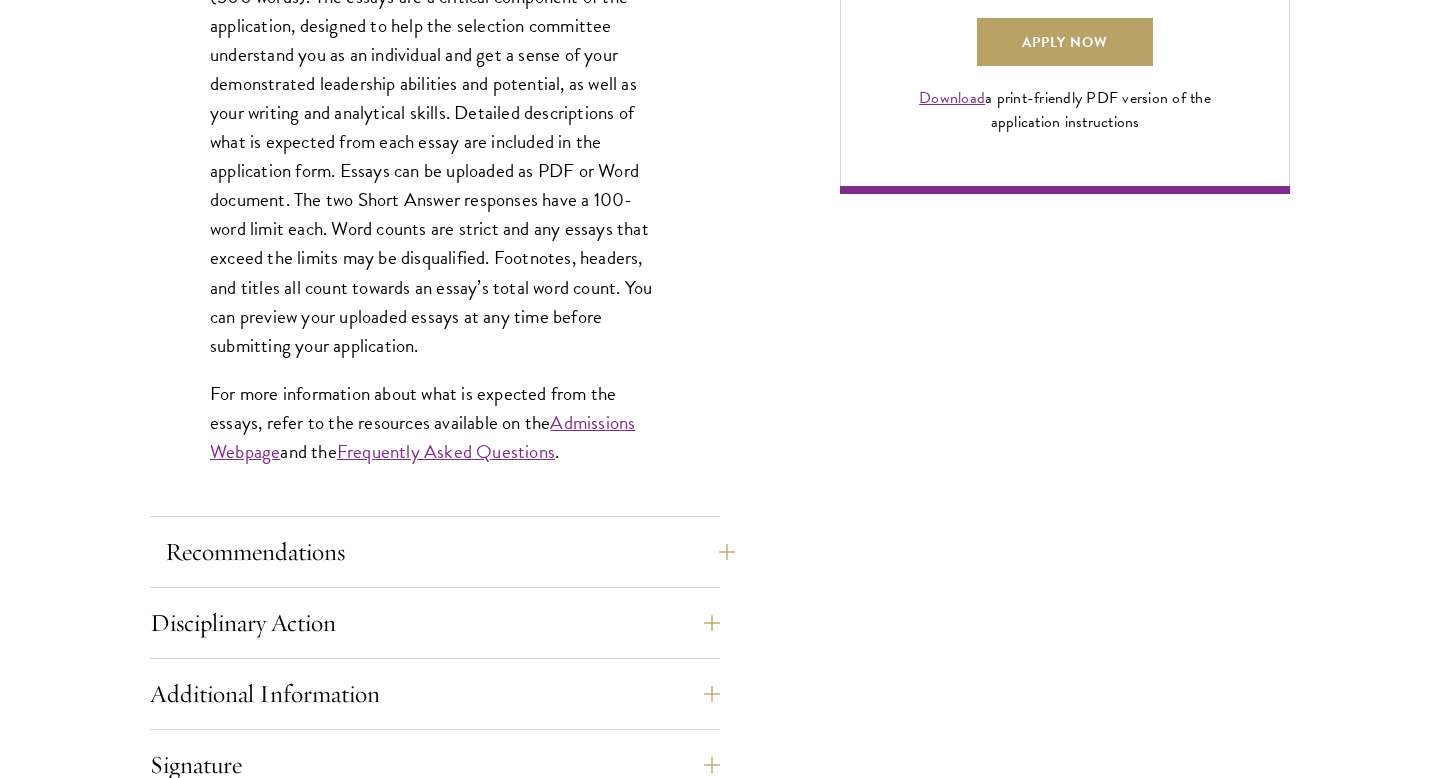 scroll, scrollTop: 1761, scrollLeft: 0, axis: vertical 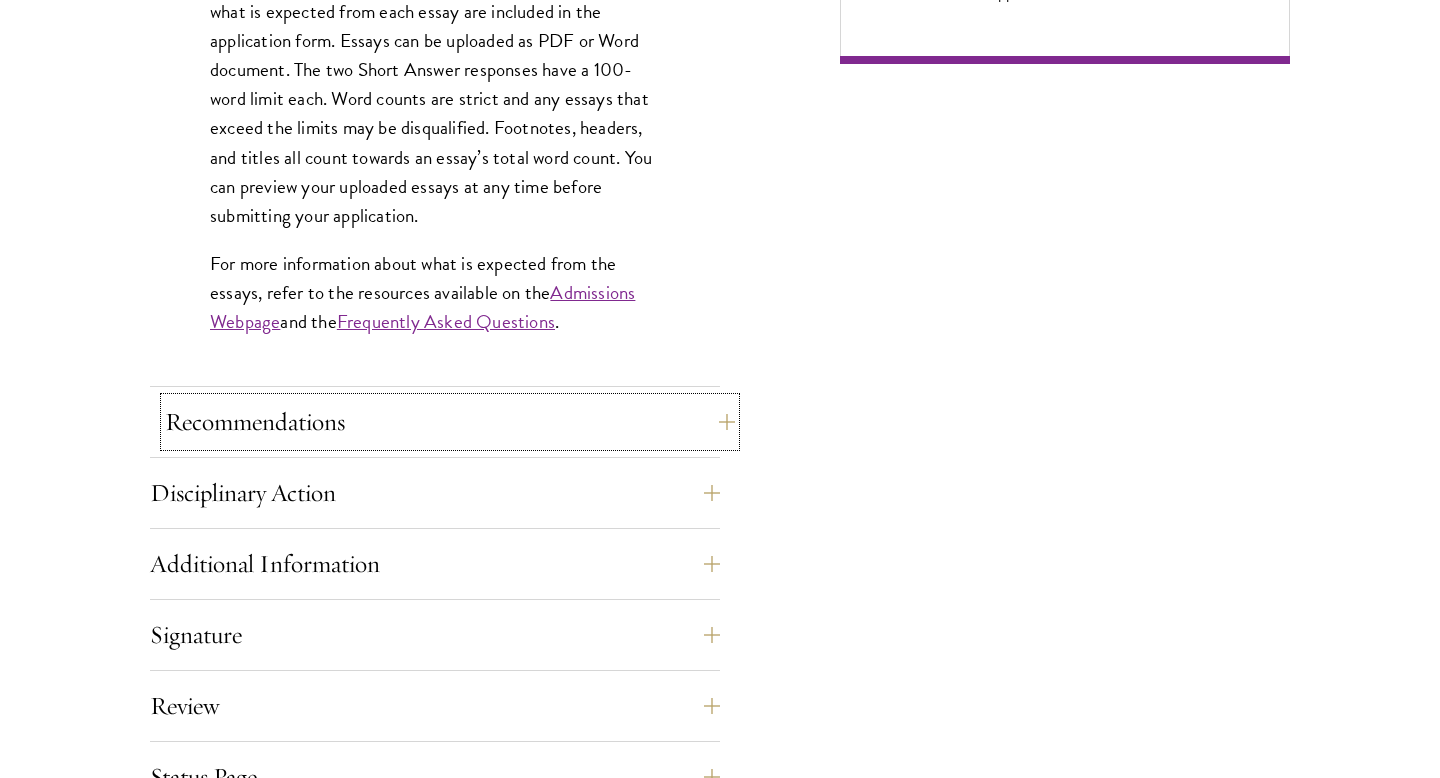 click on "Recommendations" at bounding box center (450, 422) 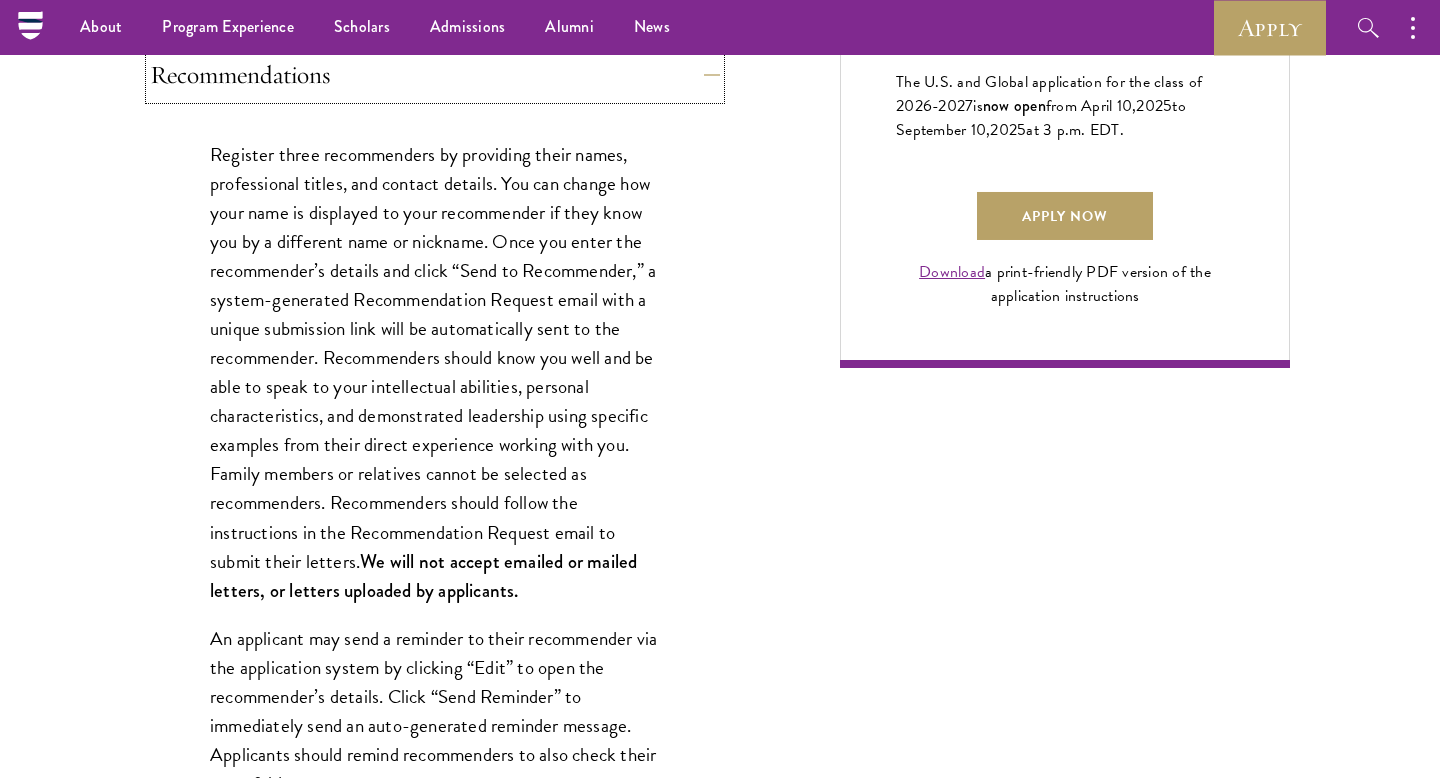 scroll, scrollTop: 1459, scrollLeft: 0, axis: vertical 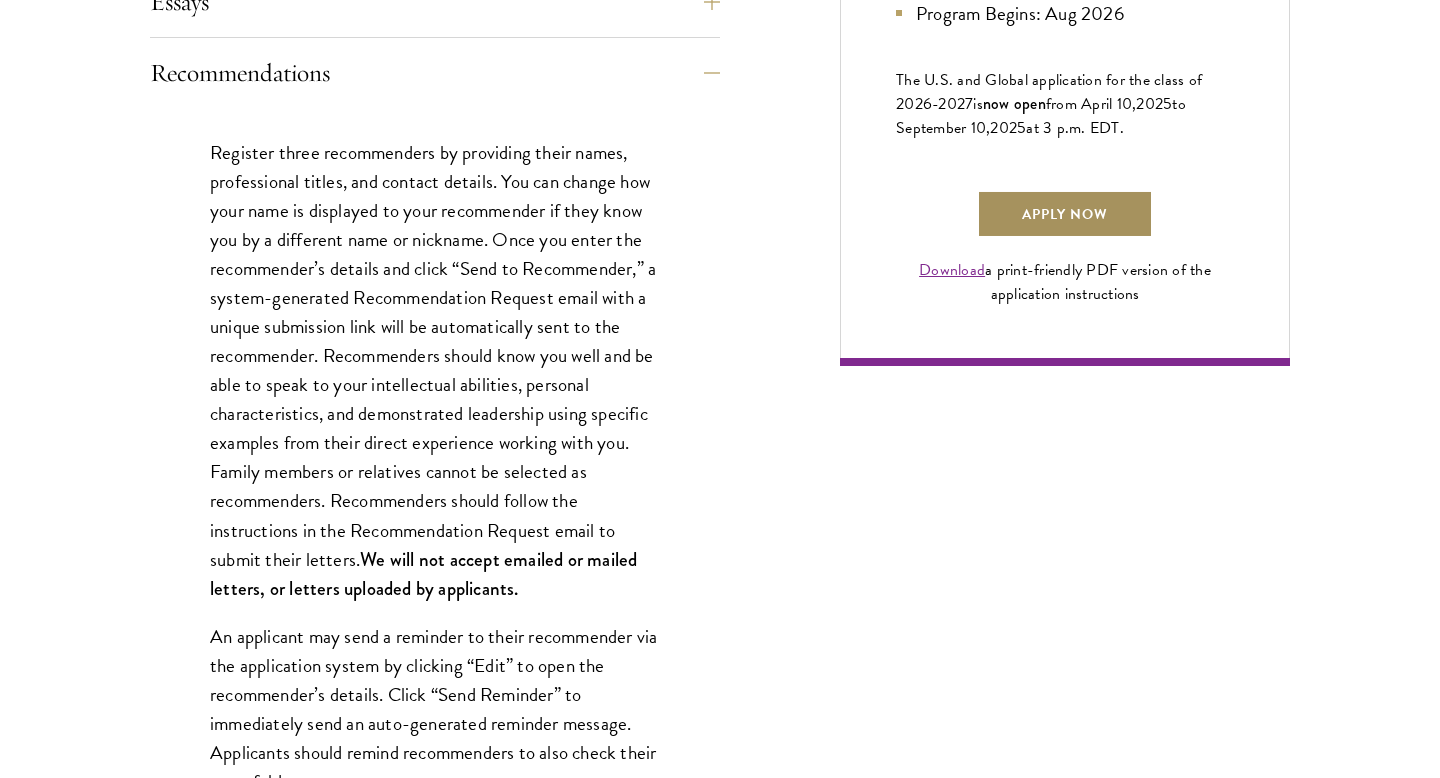 click on "Apply Now" at bounding box center (1065, 214) 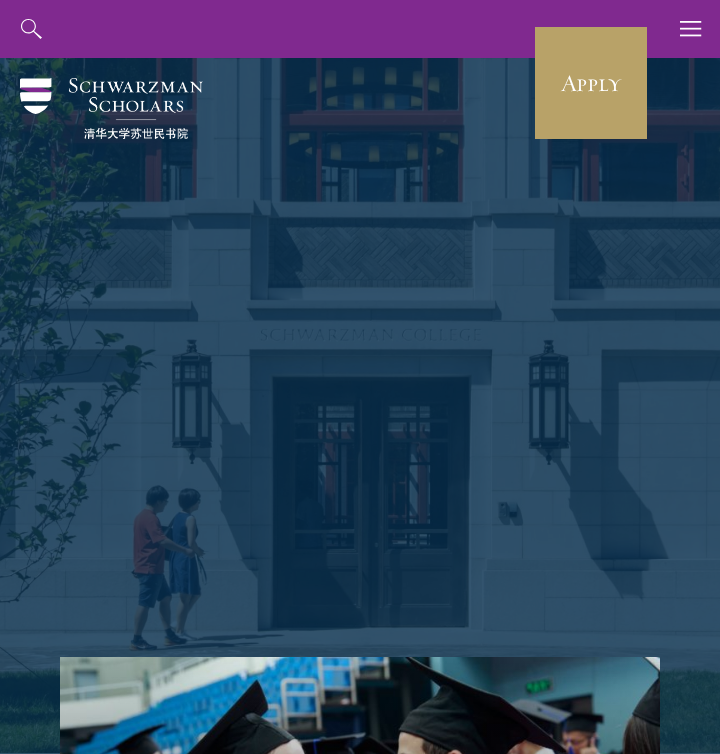 scroll, scrollTop: 0, scrollLeft: 0, axis: both 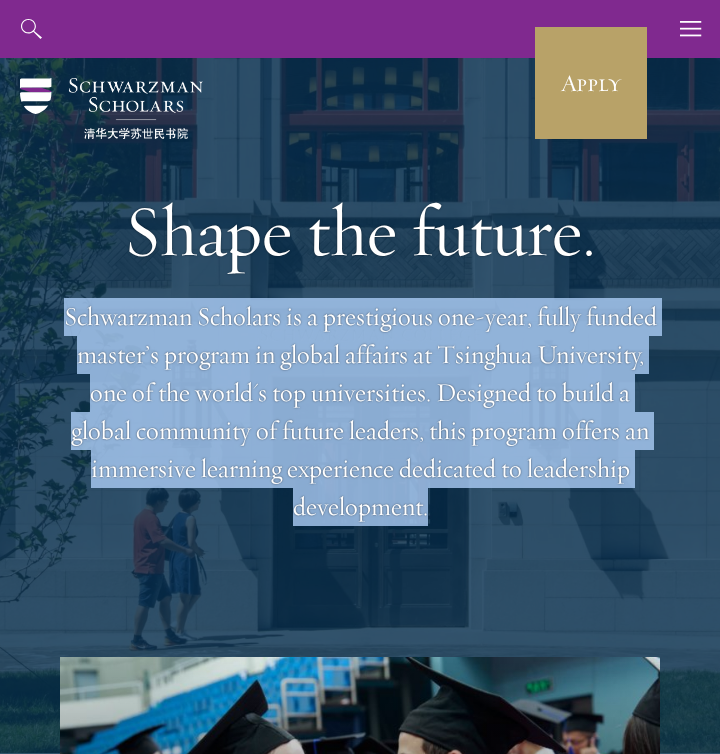 drag, startPoint x: 64, startPoint y: 322, endPoint x: 362, endPoint y: 567, distance: 385.78363 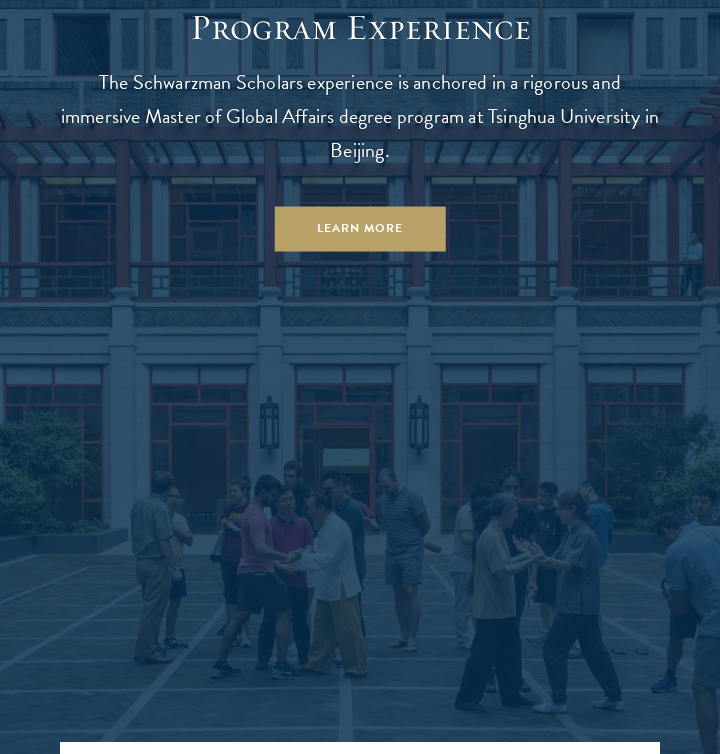 scroll, scrollTop: 0, scrollLeft: 0, axis: both 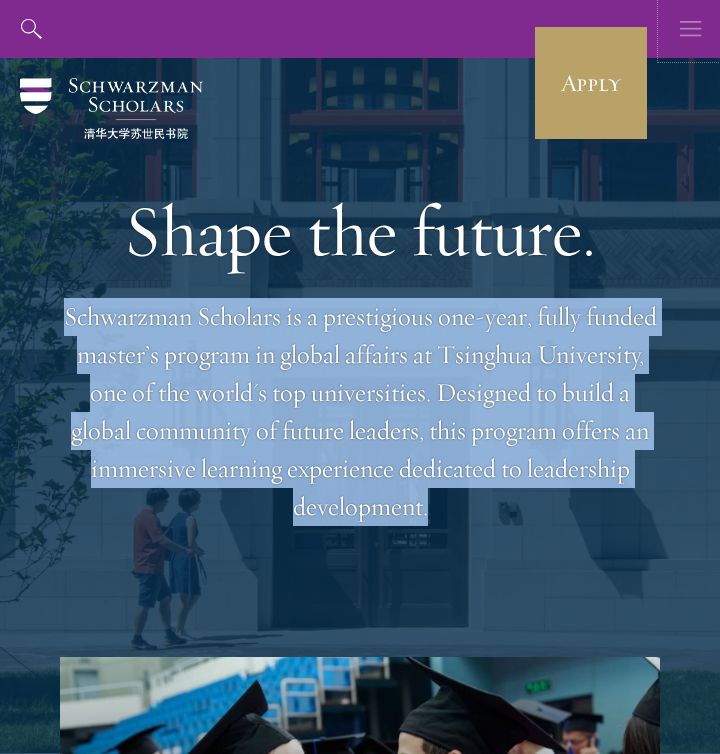 click 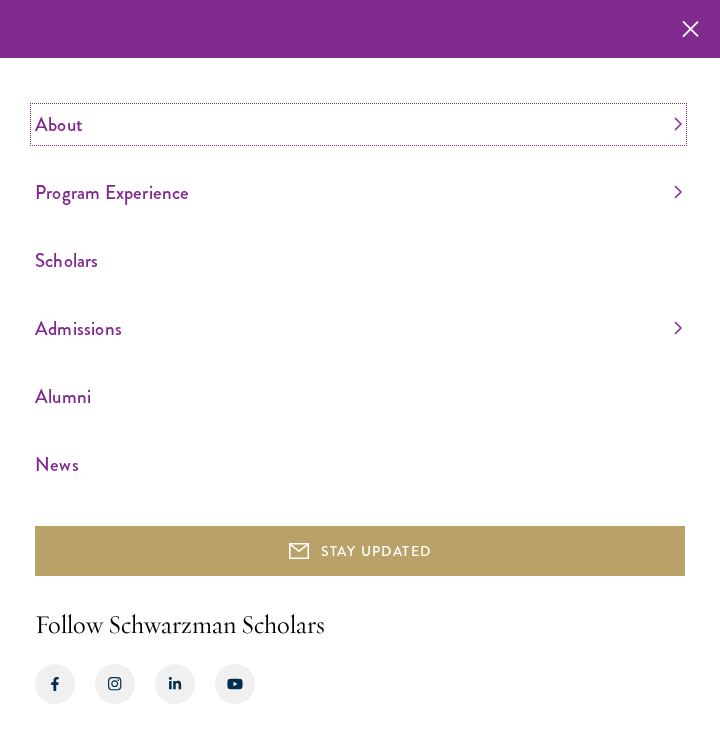 click on "About" at bounding box center (358, 124) 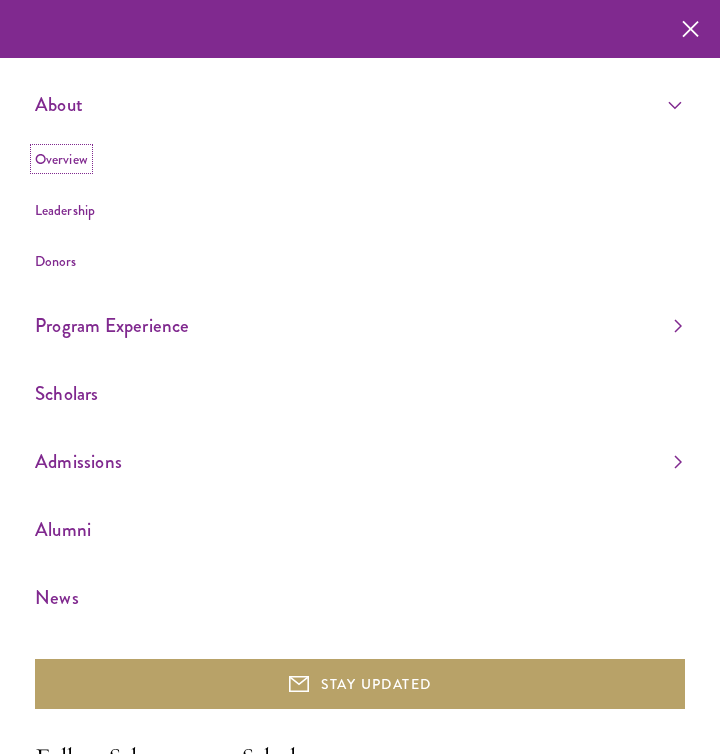 click on "Overview" at bounding box center (61, 159) 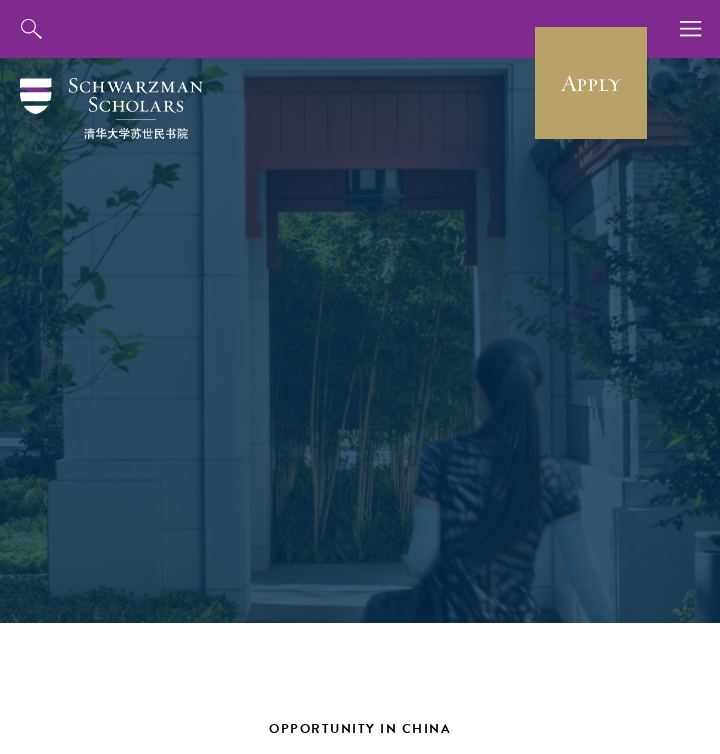 scroll, scrollTop: 0, scrollLeft: 0, axis: both 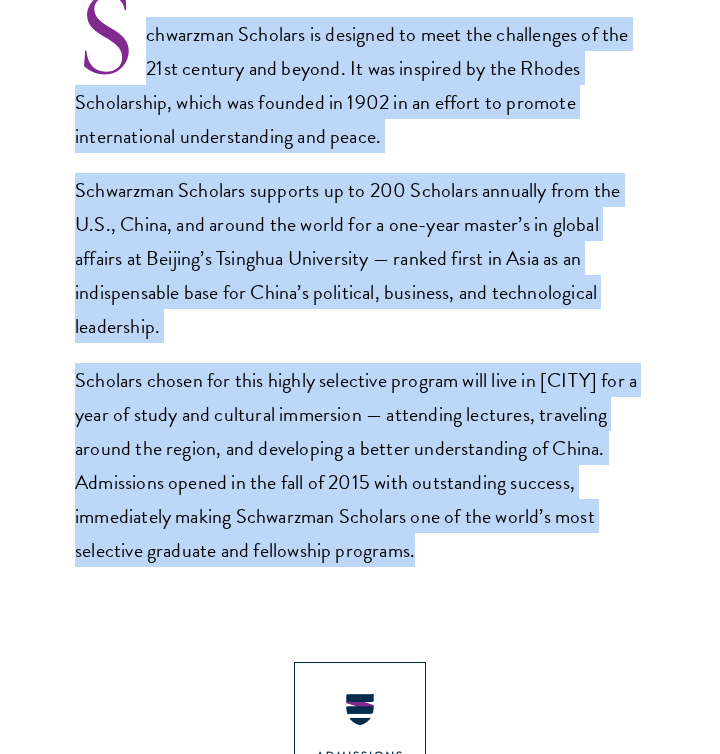 drag, startPoint x: 109, startPoint y: 80, endPoint x: 472, endPoint y: 593, distance: 628.4409 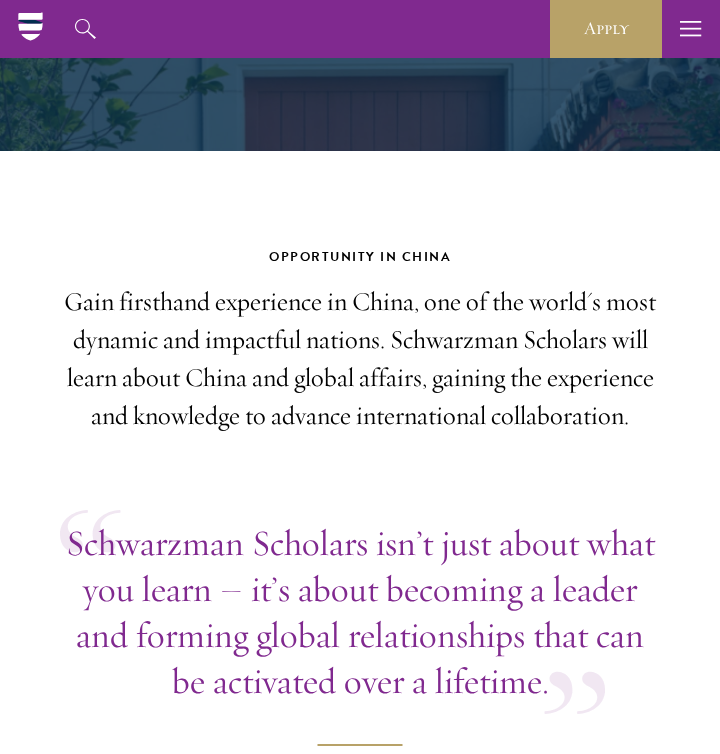 scroll, scrollTop: 284, scrollLeft: 0, axis: vertical 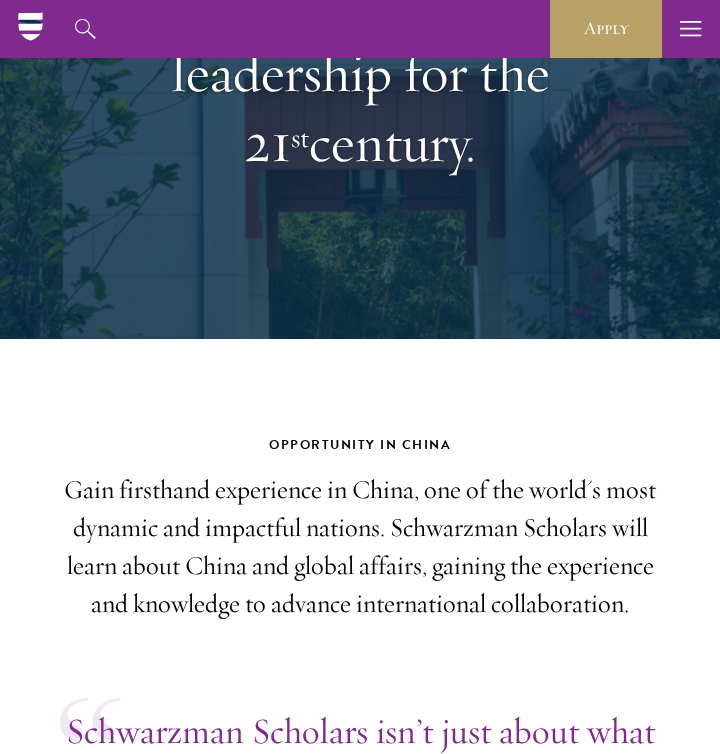 click at bounding box center (360, 56) 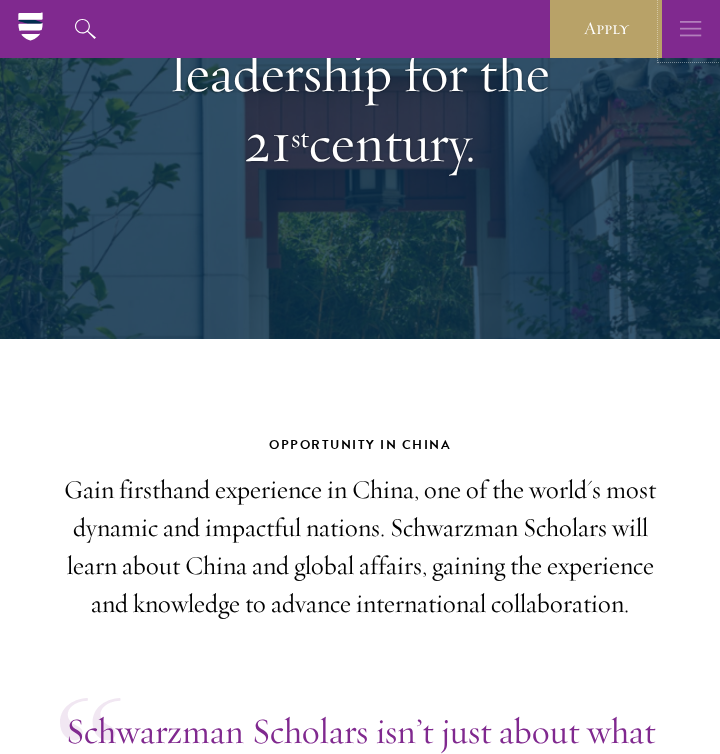 click 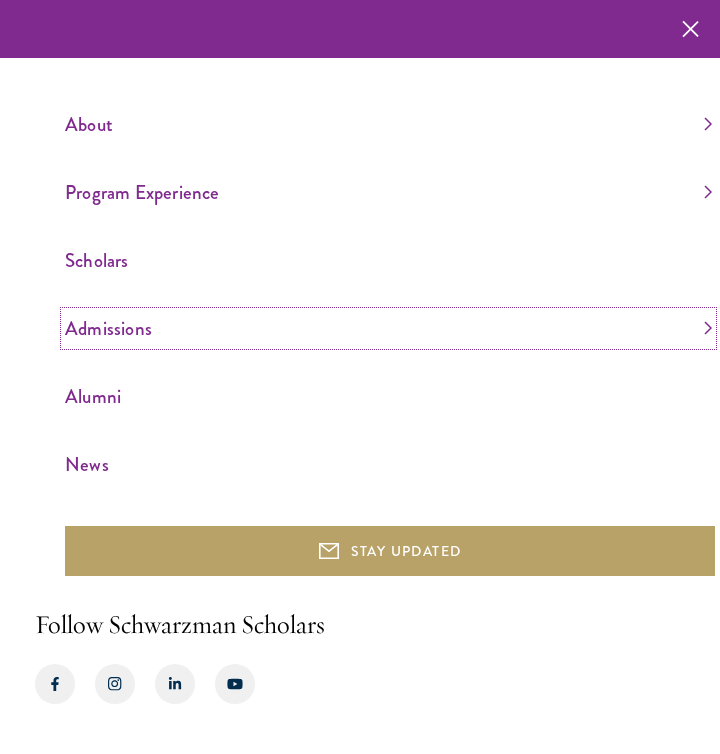 click on "Admissions" at bounding box center (388, 328) 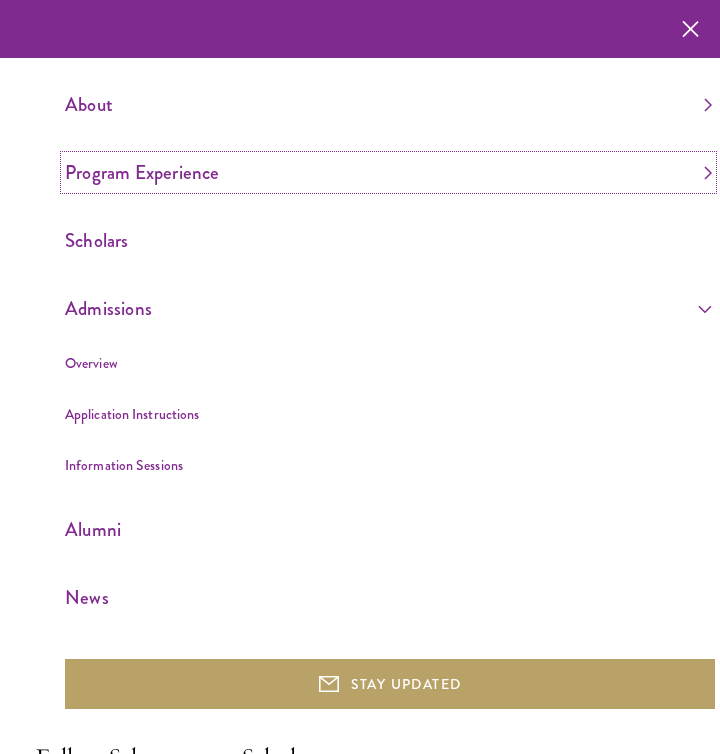 click on "Program Experience" at bounding box center (388, 172) 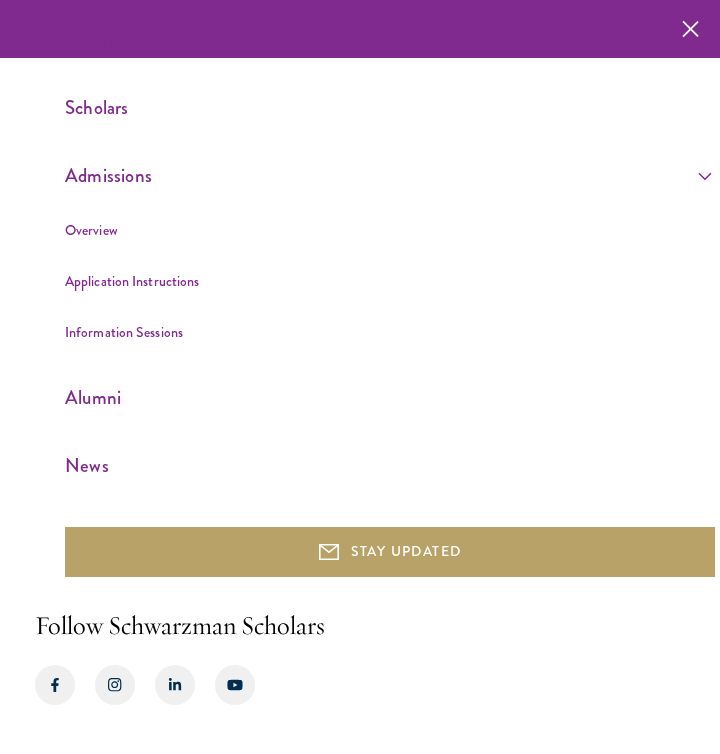 scroll, scrollTop: 0, scrollLeft: 0, axis: both 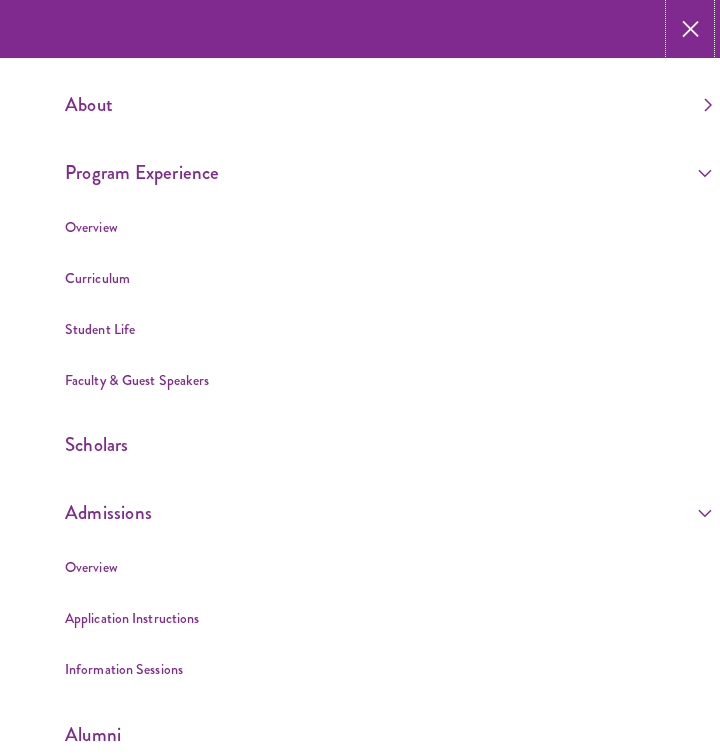 click at bounding box center [690, 29] 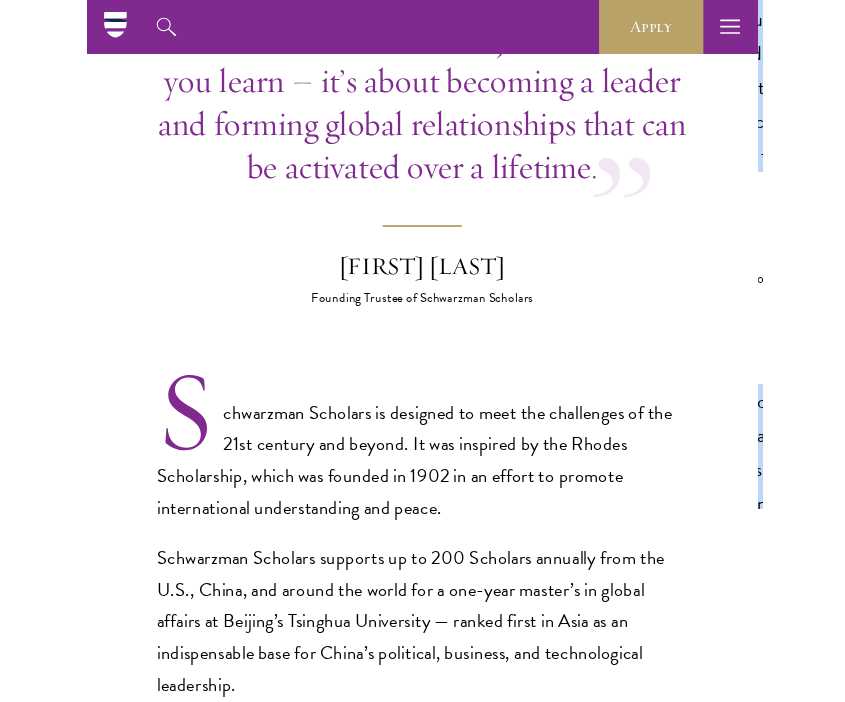 scroll, scrollTop: 915, scrollLeft: 0, axis: vertical 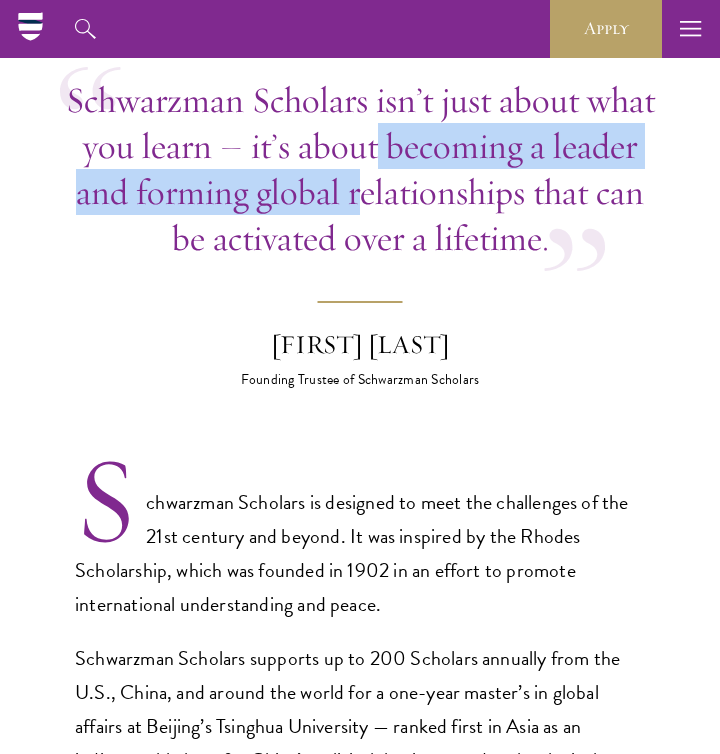 drag, startPoint x: 378, startPoint y: 152, endPoint x: 358, endPoint y: 202, distance: 53.851646 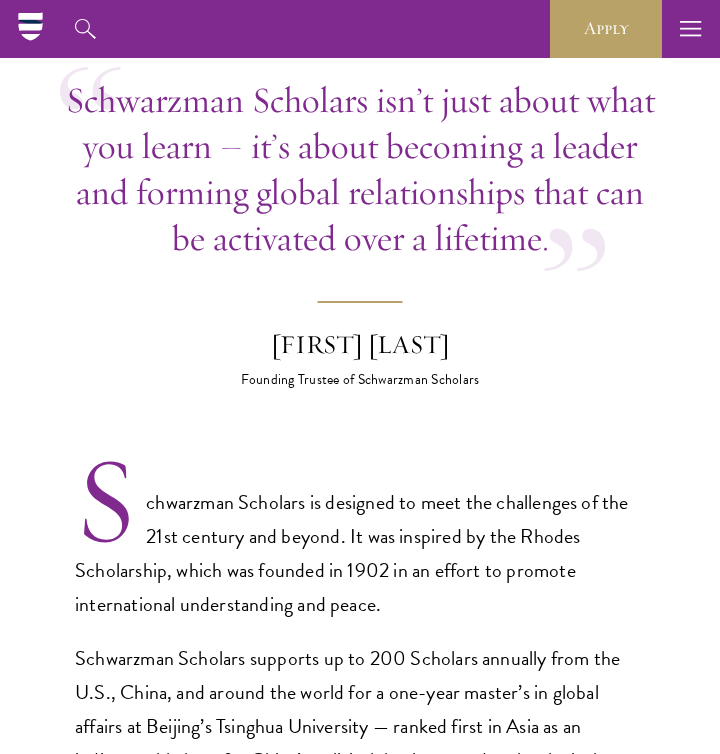 click on "Schwarzman Scholars isn’t just about what you learn – it’s about becoming a leader and forming global relationships that can be activated over a lifetime." at bounding box center [360, 169] 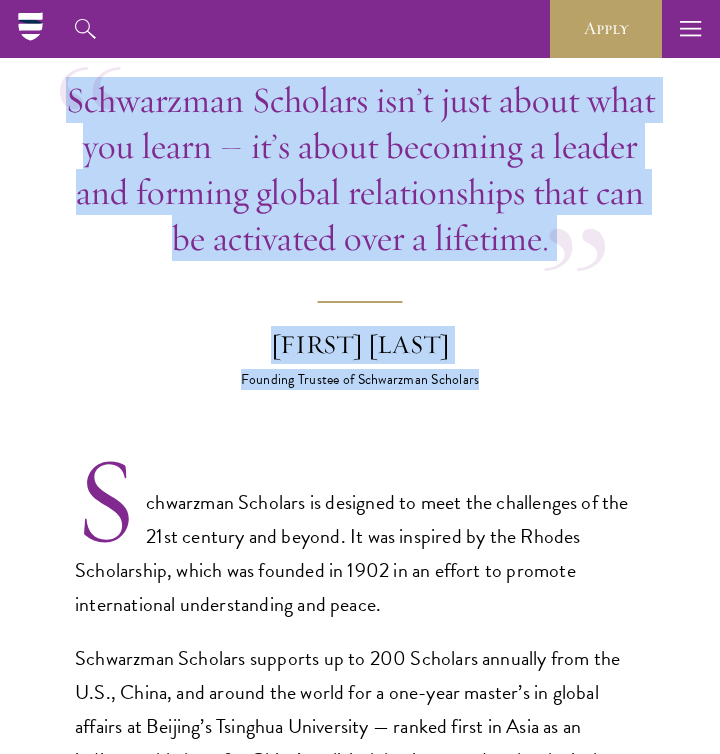 drag, startPoint x: 505, startPoint y: 383, endPoint x: 60, endPoint y: 86, distance: 535.0084 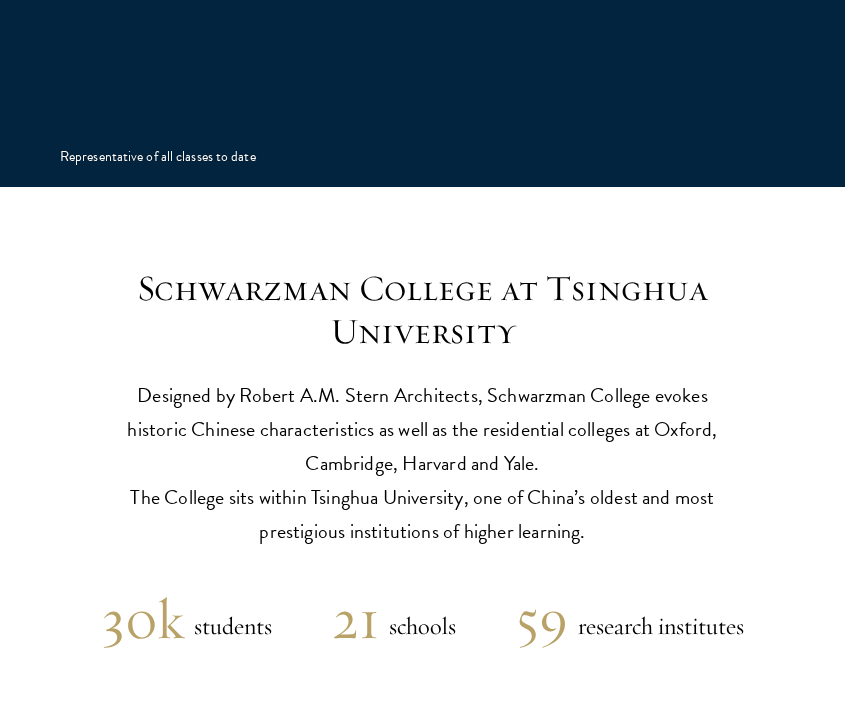scroll, scrollTop: 4688, scrollLeft: 0, axis: vertical 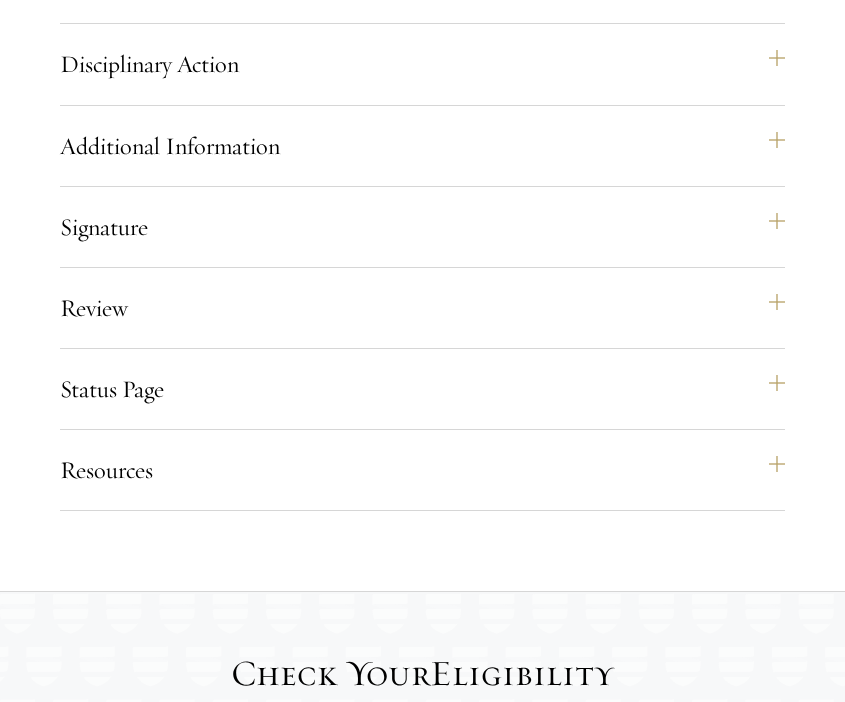 click on "Additional Information
Interviews:  :  In-person interviews will take place on October 2 8 , October  29  in London, November  5 , and November  6 ,  20 25  in New York.  Indicate where you will be during this period. If you are invited to an interview, the anticipated location you indicate will help us determine the most appropriate interview date and location for you.
Clarification Comment:  If you wish to clarify any information provided in the application, please do so in this section. You may also include any impacts due to the global pandemic that you feel are important for the selection committee to know. For example, if you took a leave of absence or faced unusual circumstances in your studies or in your career, you may provide a brief explanation here.
Military Service:" at bounding box center [422, 154] 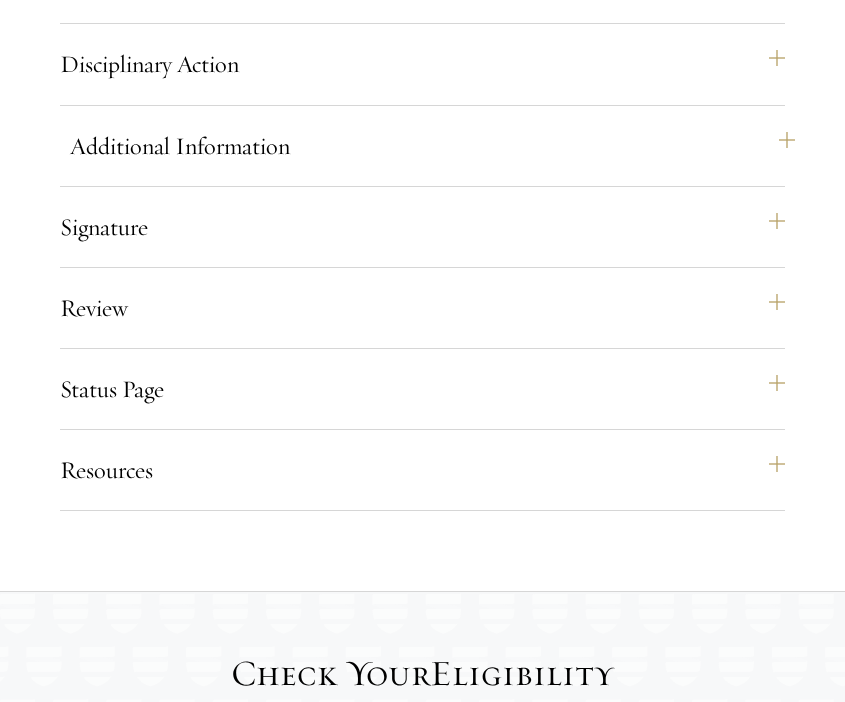 click on "Additional Information" at bounding box center [432, 146] 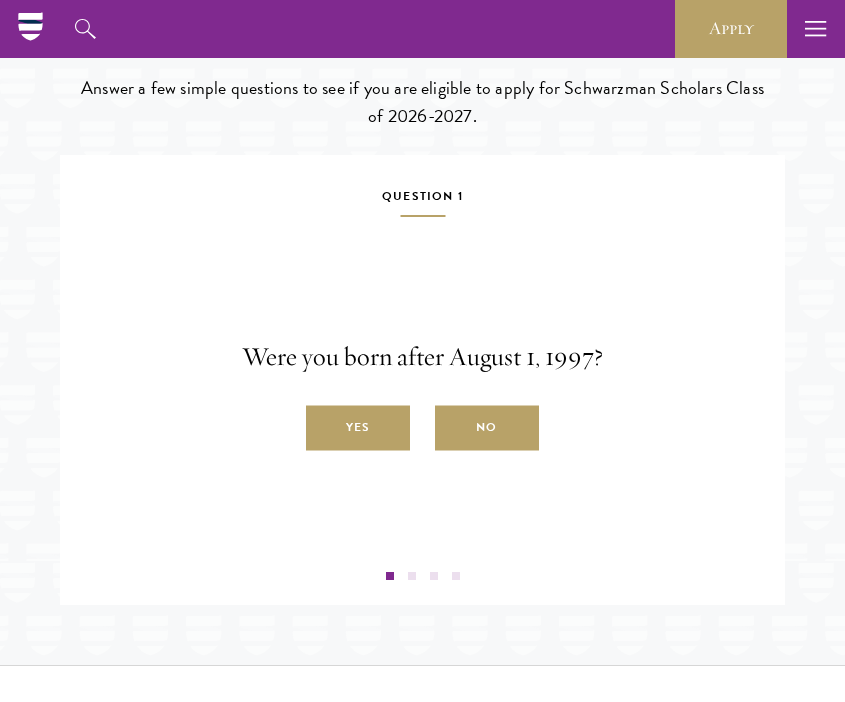 scroll, scrollTop: 3718, scrollLeft: 0, axis: vertical 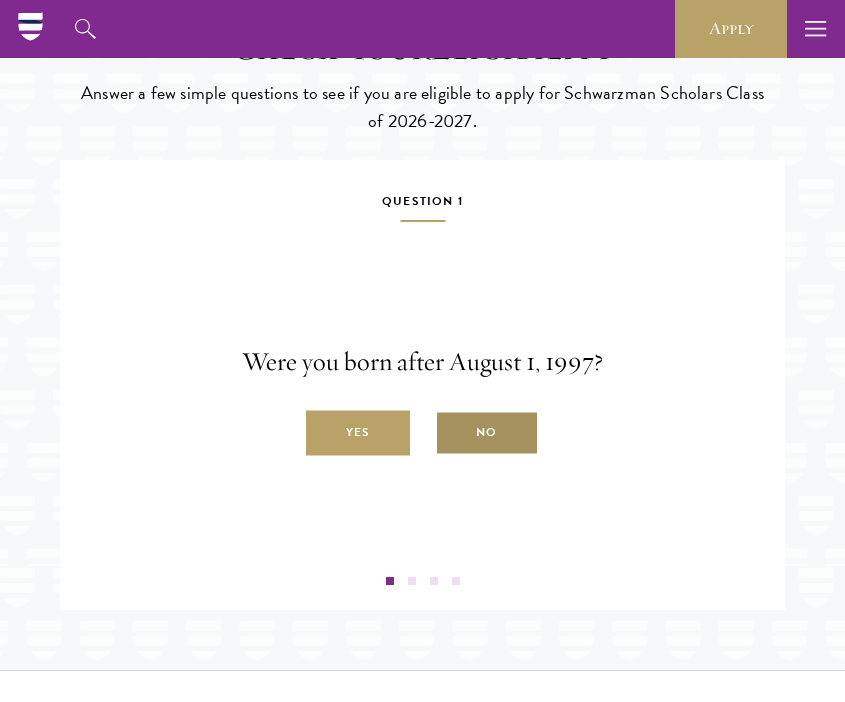 click on "No" at bounding box center (487, 433) 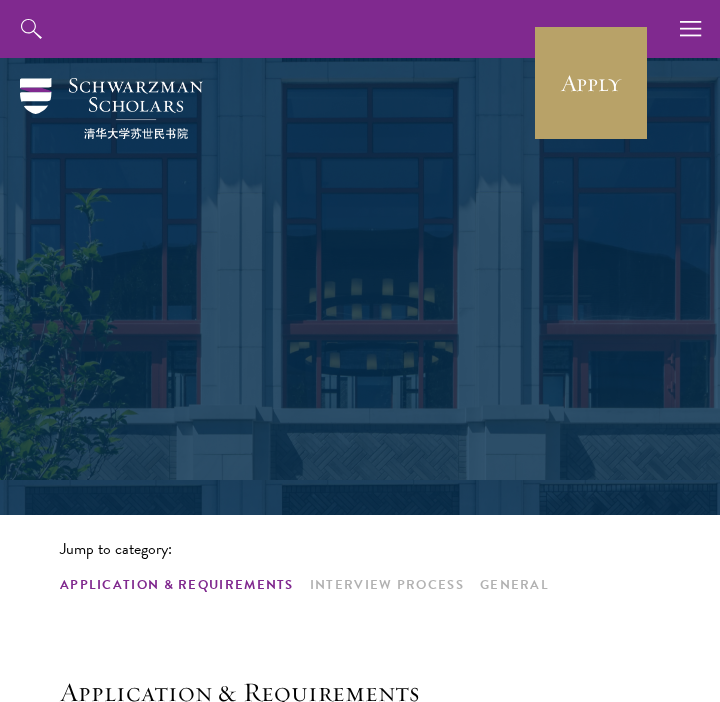 scroll, scrollTop: 0, scrollLeft: 0, axis: both 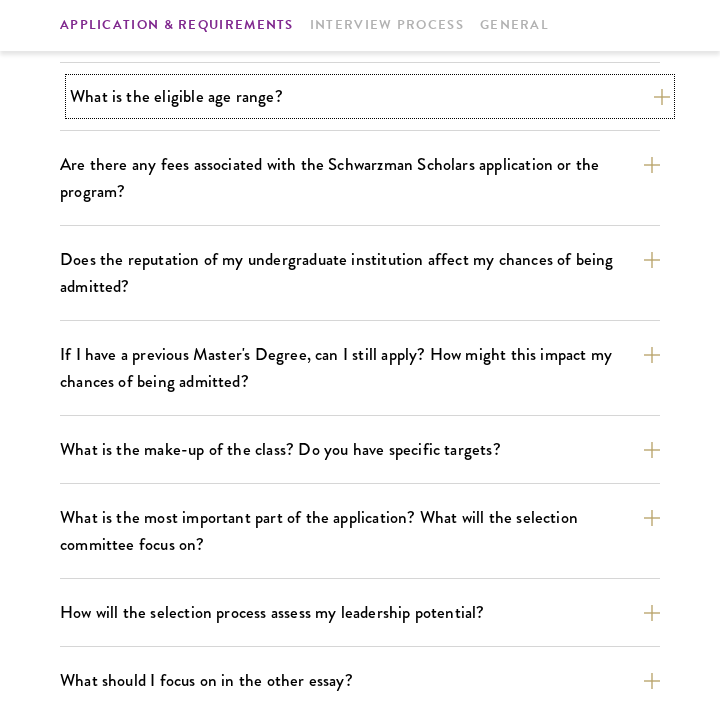 click on "What is the eligible age range?" at bounding box center (370, 96) 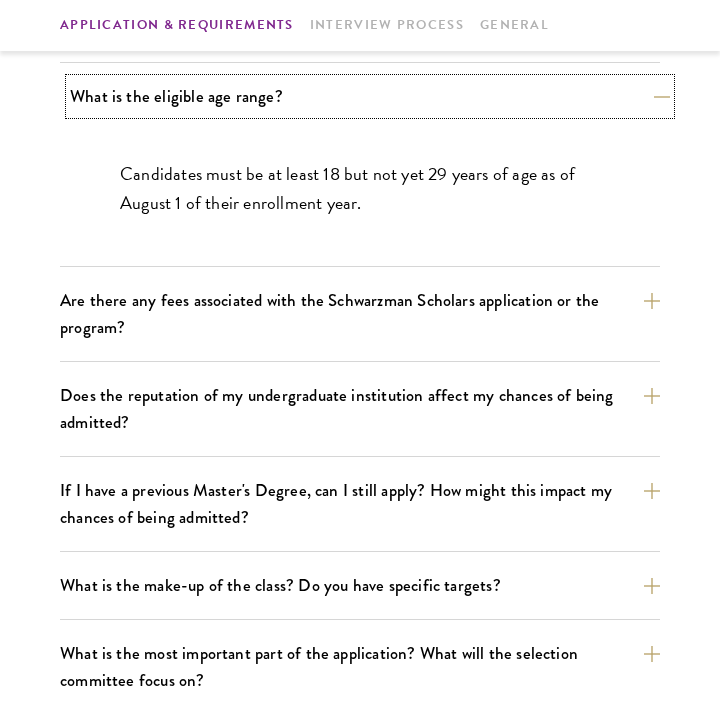 click on "What is the eligible age range?" at bounding box center [370, 96] 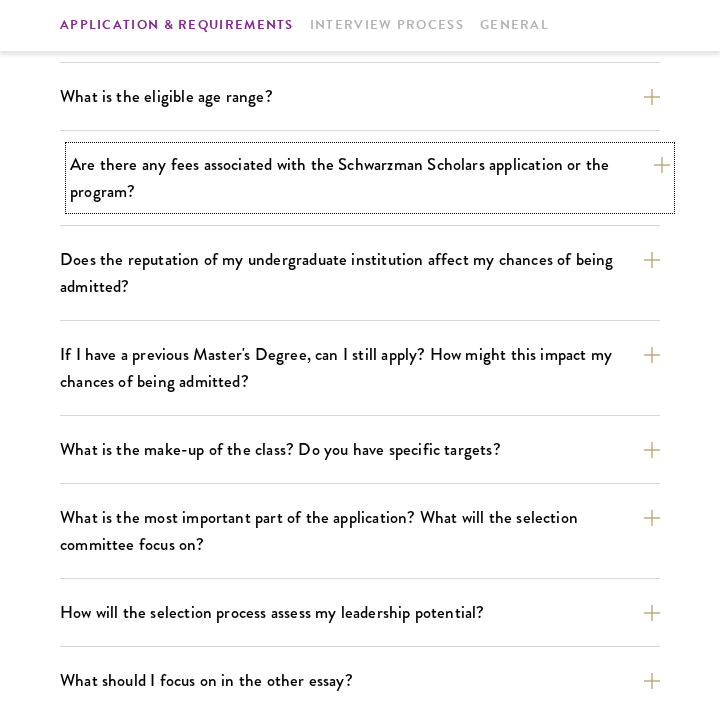 click on "Are there any fees associated with the Schwarzman Scholars application or the program?" at bounding box center (370, 178) 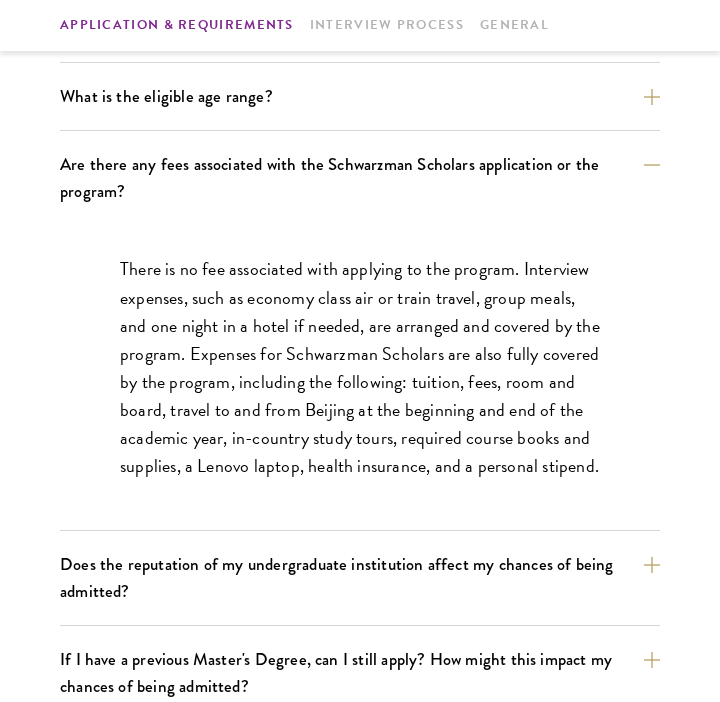 click on "There is no fee associated with applying to the program. Interview expenses, such as economy class air or train travel, group meals, and one night in a hotel if needed, are arranged and covered by the program. Expenses for Schwarzman Scholars are also fully covered by the program, including the following: tuition, fees, room and board, travel to and from Beijing at the beginning and end of the academic year, in-country study tours, required course books and supplies, a Lenovo laptop, health insurance, and a personal stipend." at bounding box center (360, 367) 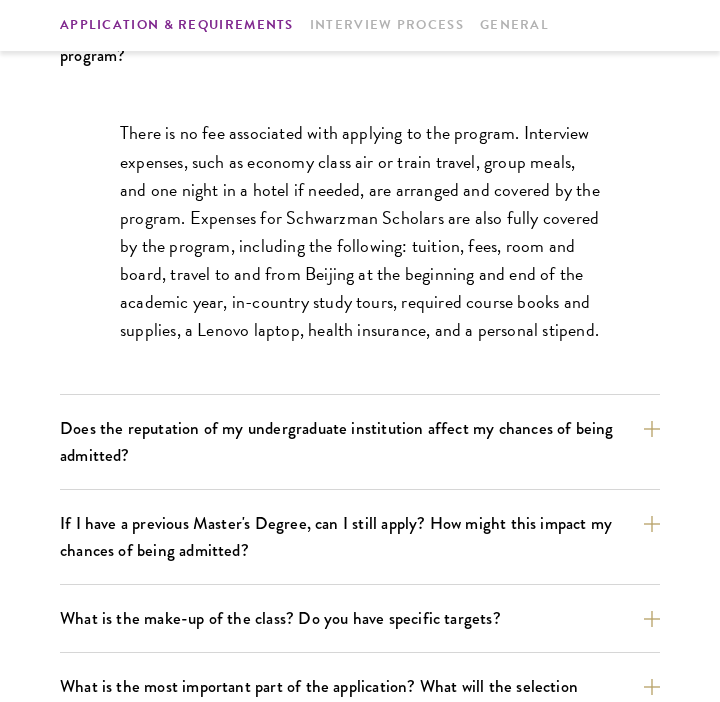 scroll, scrollTop: 1076, scrollLeft: 0, axis: vertical 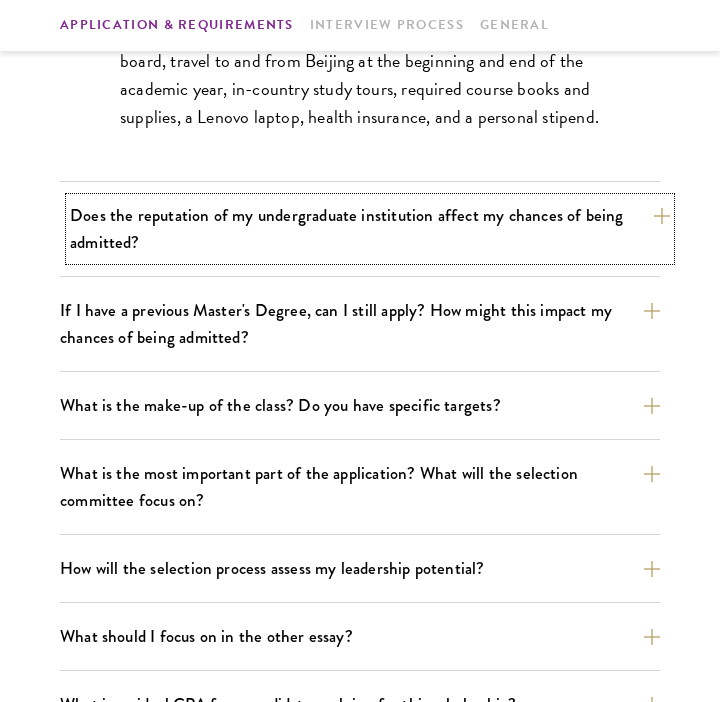 click on "Does the reputation of my undergraduate institution affect my chances of being admitted?" at bounding box center (370, 229) 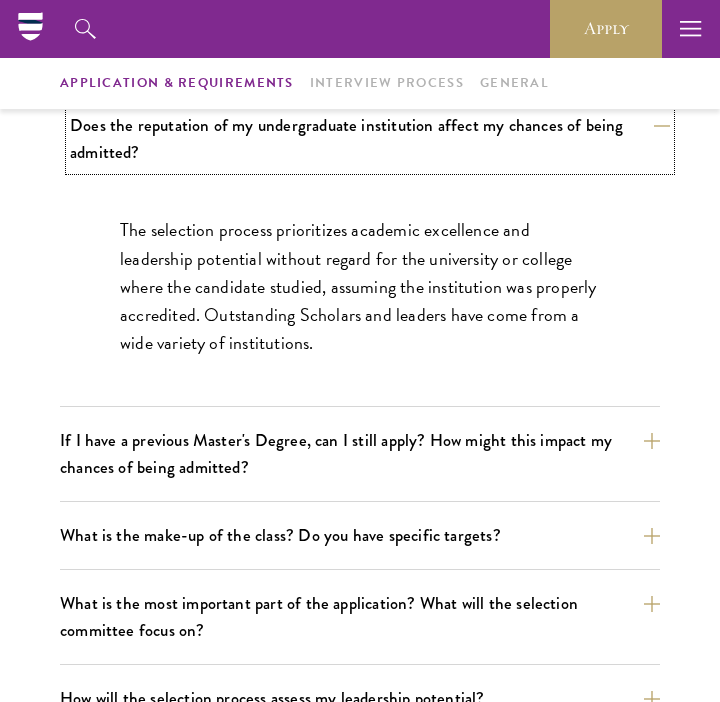 scroll, scrollTop: 855, scrollLeft: 0, axis: vertical 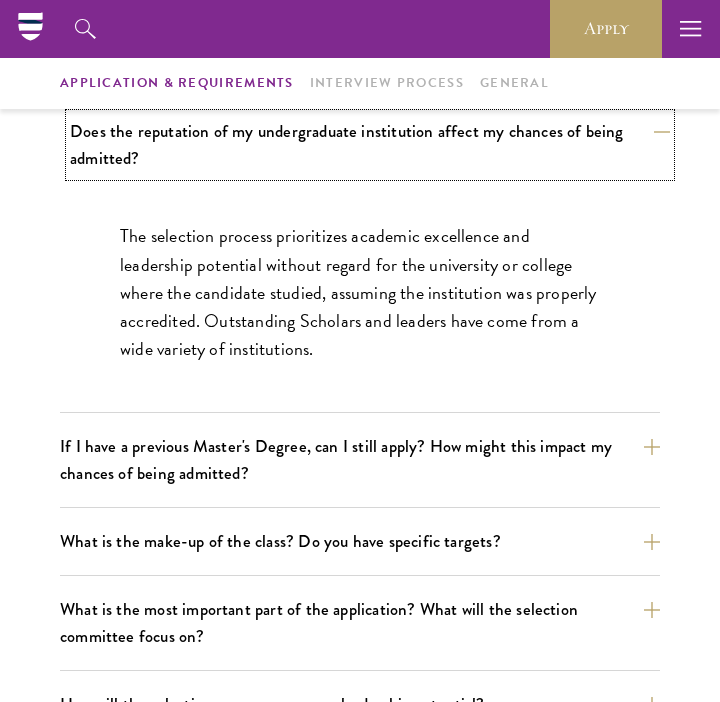 click on "Does the reputation of my undergraduate institution affect my chances of being admitted?" at bounding box center (370, 145) 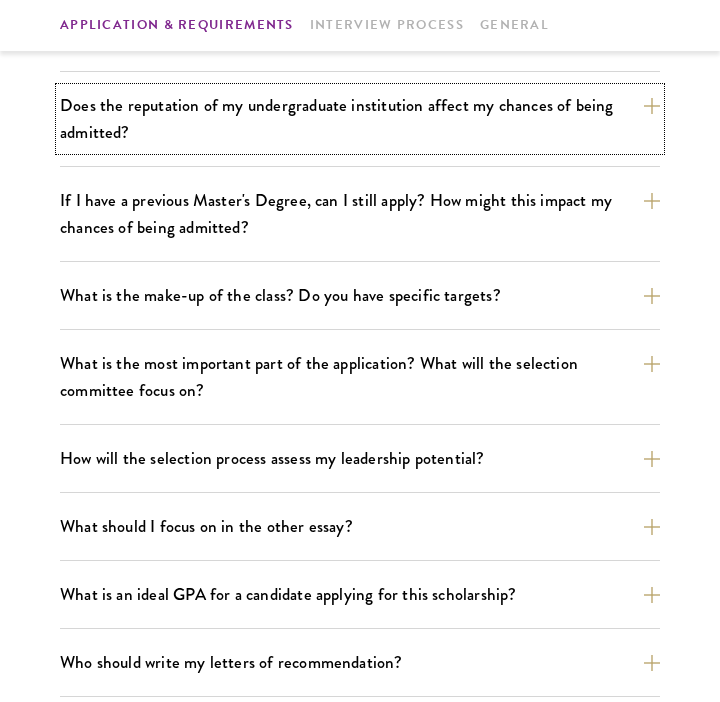 scroll, scrollTop: 931, scrollLeft: 0, axis: vertical 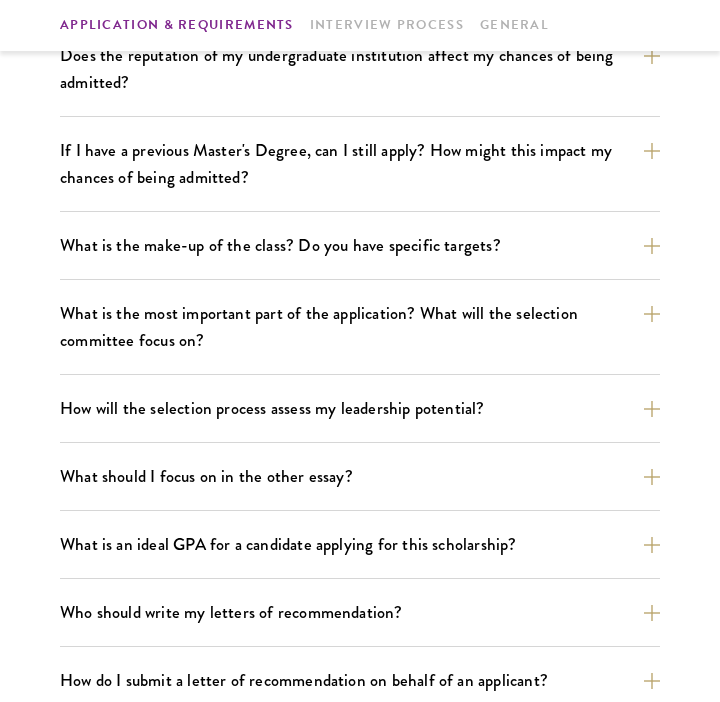 click on "What are the important Schwarzman Scholars application dates?
Applicants who hold passports or permanent resident cards from the Chinese mainland, Hong Kong, Taiwan, and Macao apply online from January to May 20. Candidates invited to interview are notified before July, and attend interviews at Tsinghua University in Beijing in early July. Final admissions decisions for Chinese Schwarzman Scholars are announced before October each year.
What is the eligible age range?
Candidates must be at least 18 but not yet 29 years of age as of August 1 of their enrollment year.
Are there any fees associated with the Schwarzman Scholars application or the program?
Does the reputation of my undergraduate institution affect my chances of being admitted?
If I have a previous Master's Degree, can I still apply? How might this impact my chances of being admitted?" at bounding box center (360, 580) 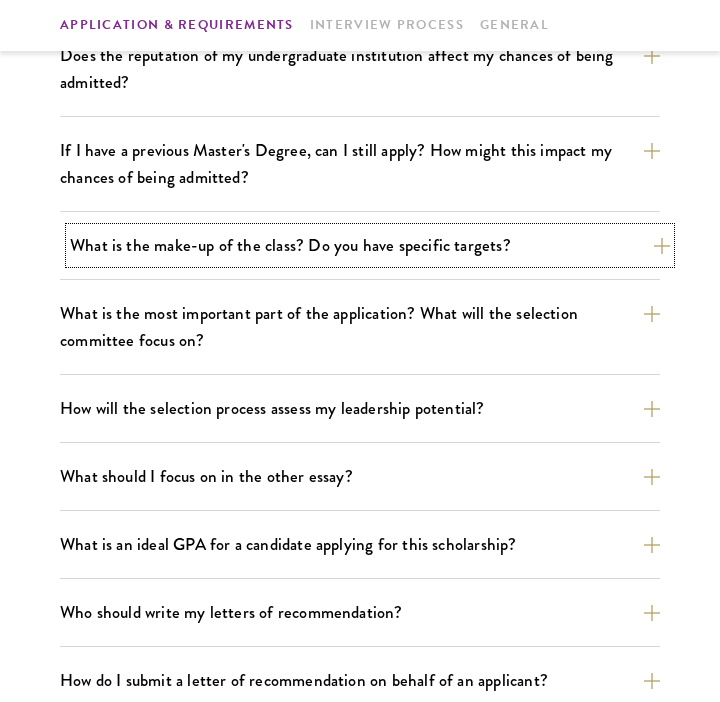 click on "What is the make-up of the class? Do you have specific targets?" at bounding box center [370, 245] 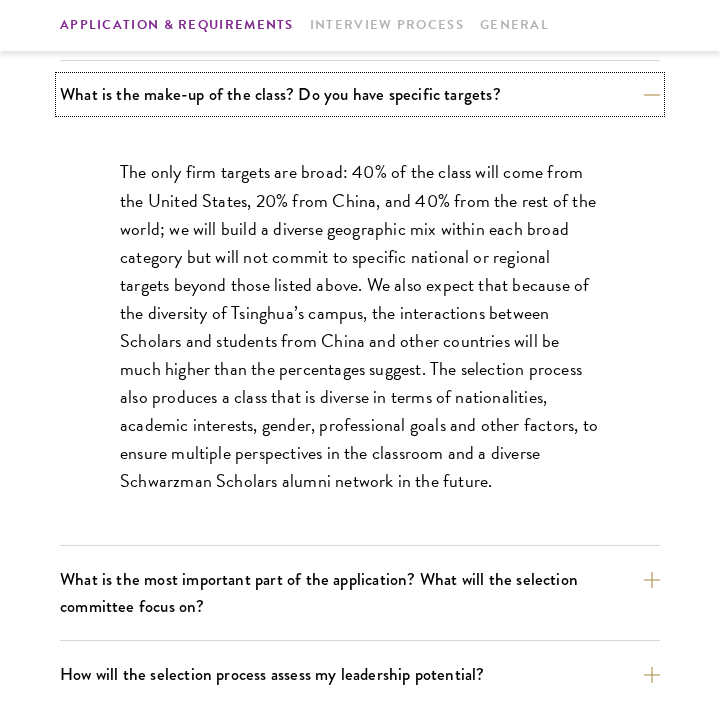 scroll, scrollTop: 1111, scrollLeft: 0, axis: vertical 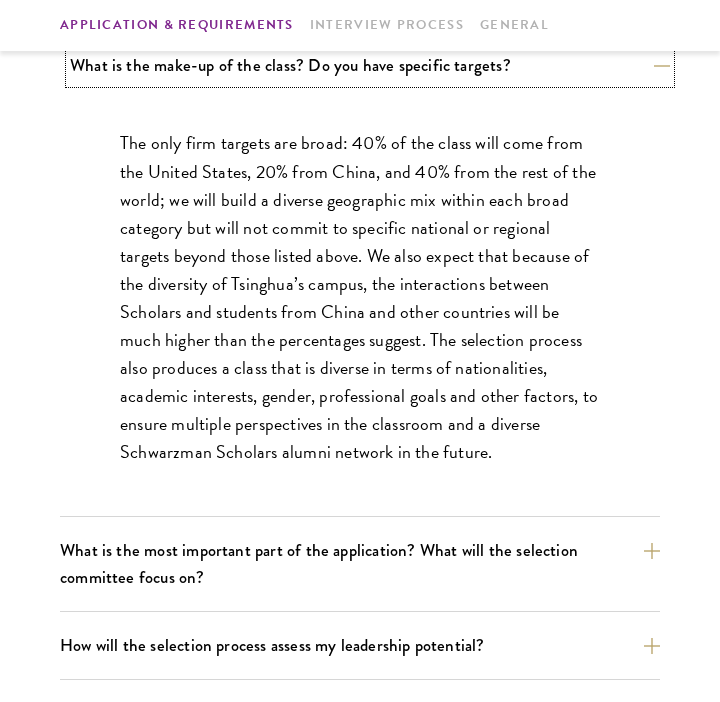 click on "What is the make-up of the class? Do you have specific targets?" at bounding box center (370, 65) 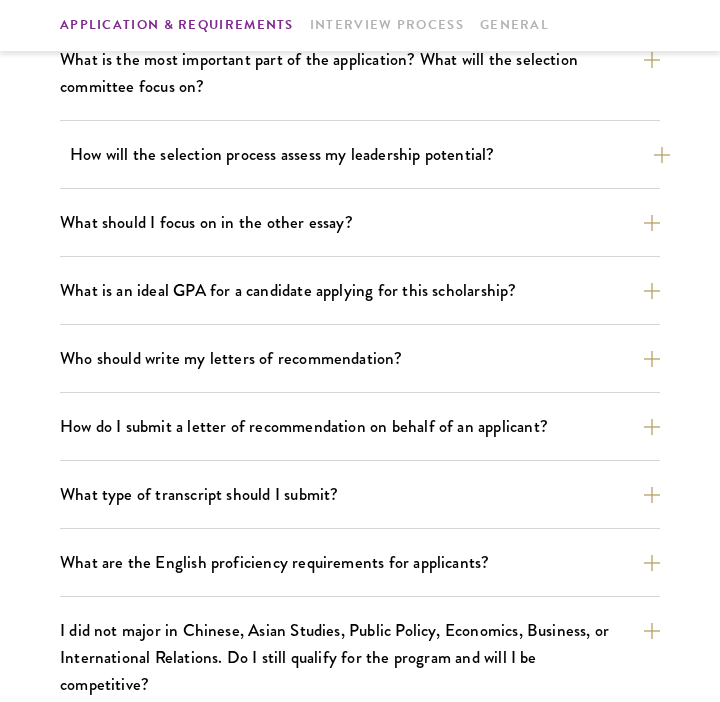 scroll, scrollTop: 1188, scrollLeft: 0, axis: vertical 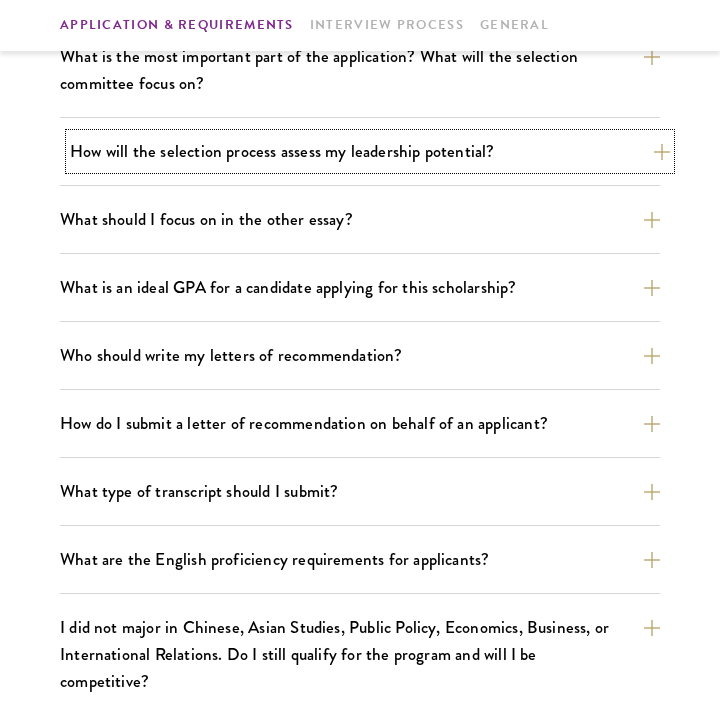 click on "How will the selection process assess my leadership potential?" at bounding box center [370, 151] 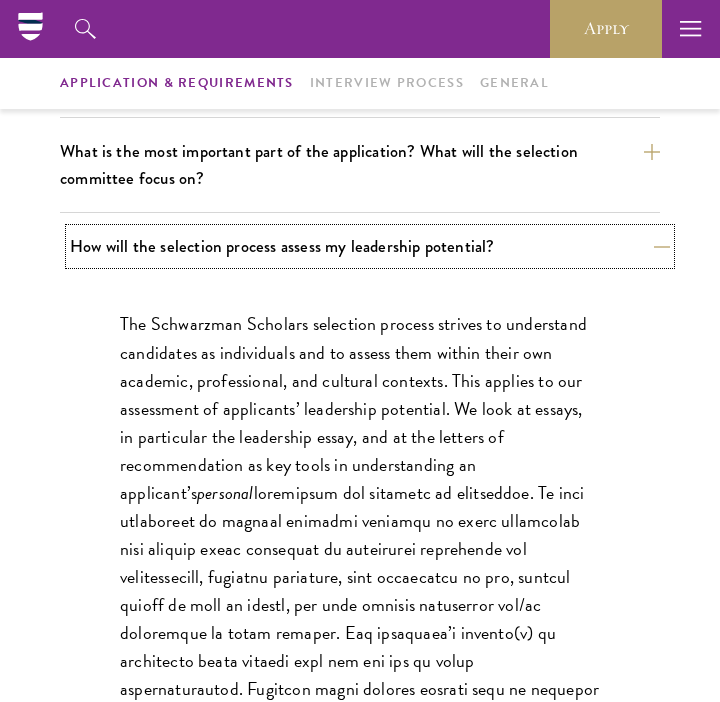 scroll, scrollTop: 1090, scrollLeft: 0, axis: vertical 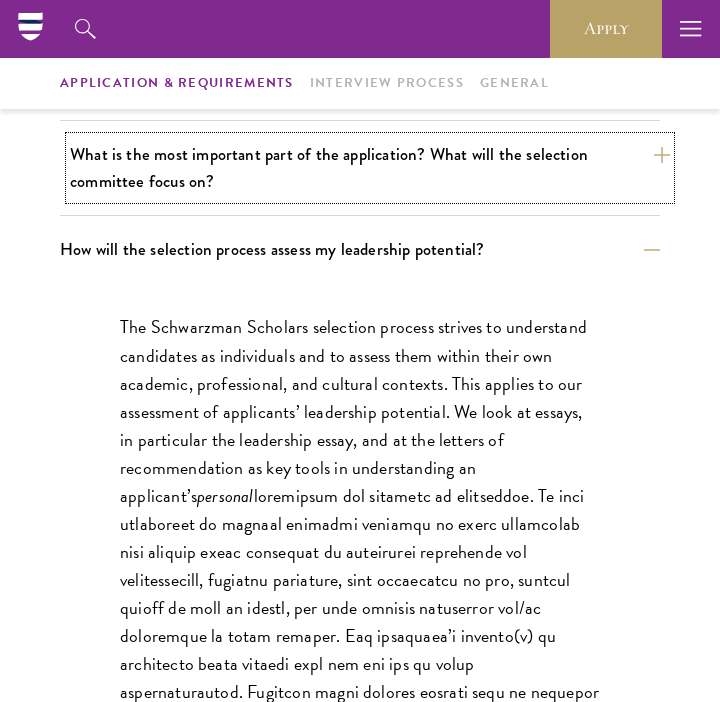 click on "What is the most important part of the application? What will the selection committee focus on?" at bounding box center [370, 168] 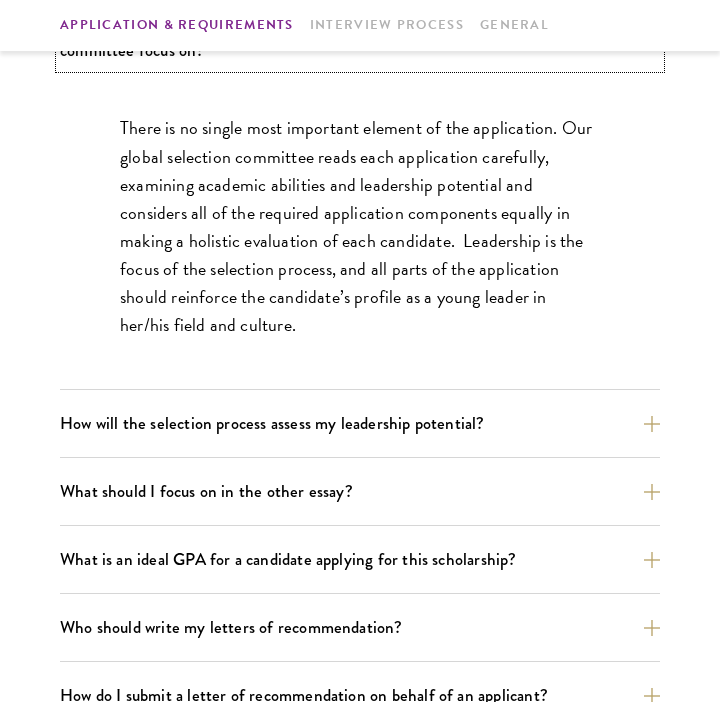 scroll, scrollTop: 1314, scrollLeft: 0, axis: vertical 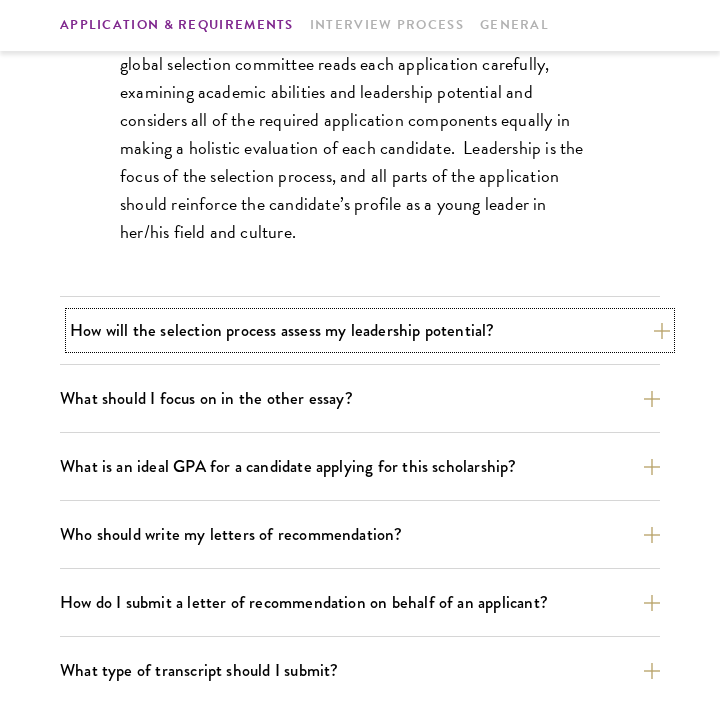 click on "How will the selection process assess my leadership potential?" at bounding box center (370, 330) 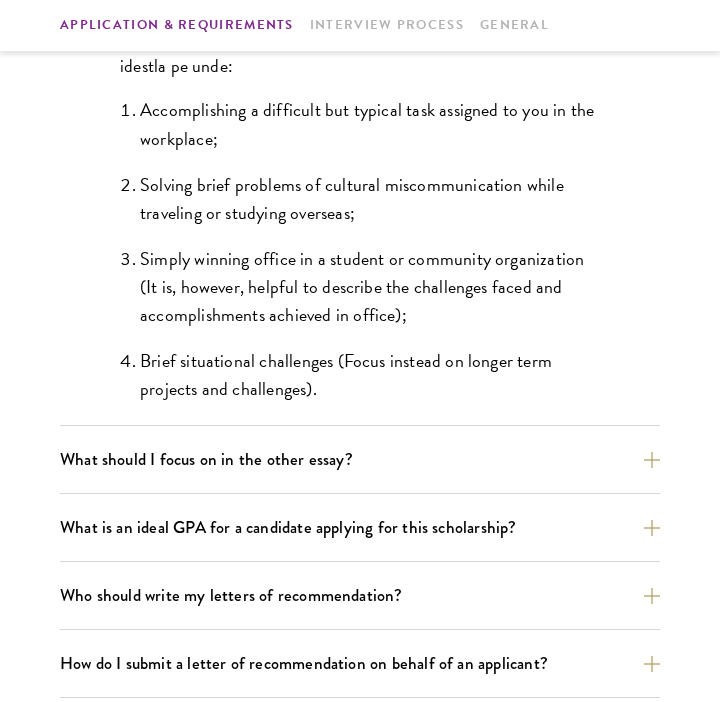 scroll, scrollTop: 2130, scrollLeft: 0, axis: vertical 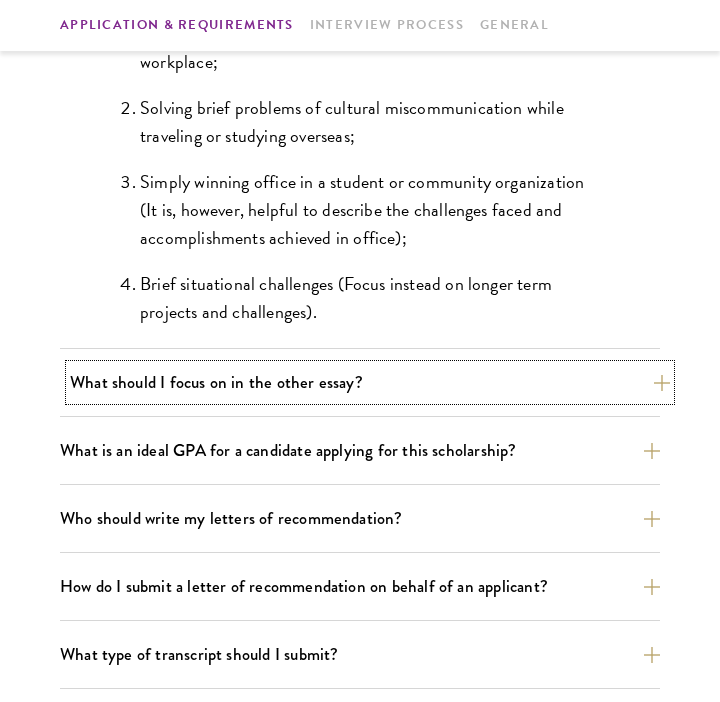 click on "What should I focus on in the other essay?" at bounding box center (370, 382) 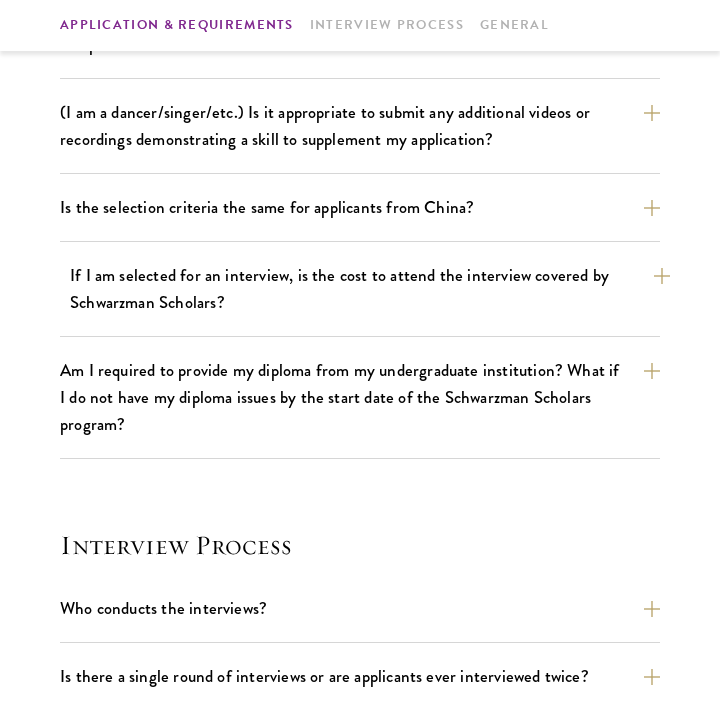 click on "If I am selected for an interview, is the cost to attend the interview covered by Schwarzman Scholars?" at bounding box center (370, 289) 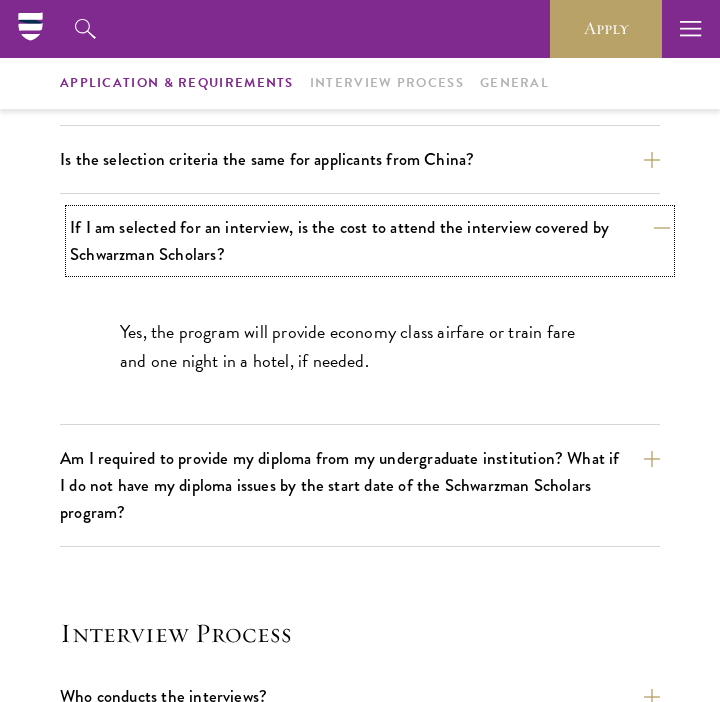 scroll, scrollTop: 1825, scrollLeft: 0, axis: vertical 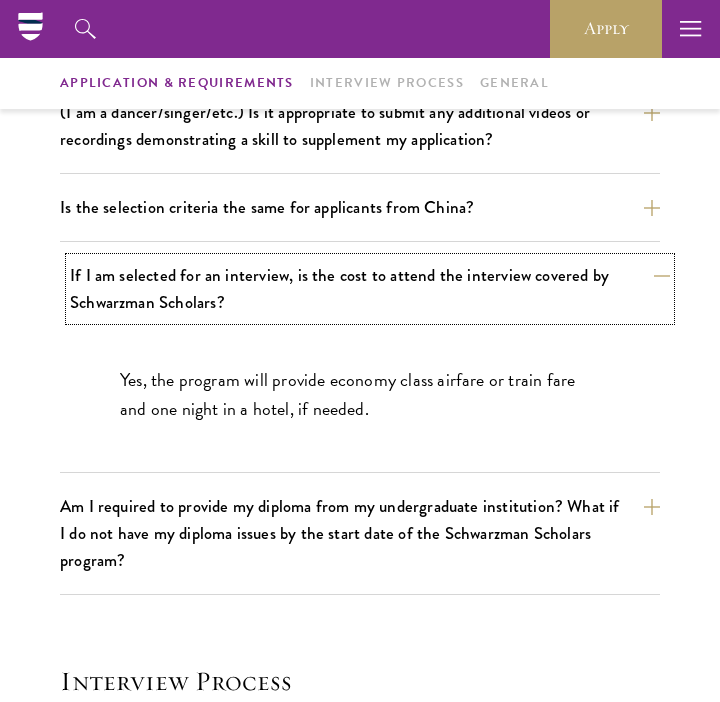 click on "If I am selected for an interview, is the cost to attend the interview covered by Schwarzman Scholars?" at bounding box center [370, 289] 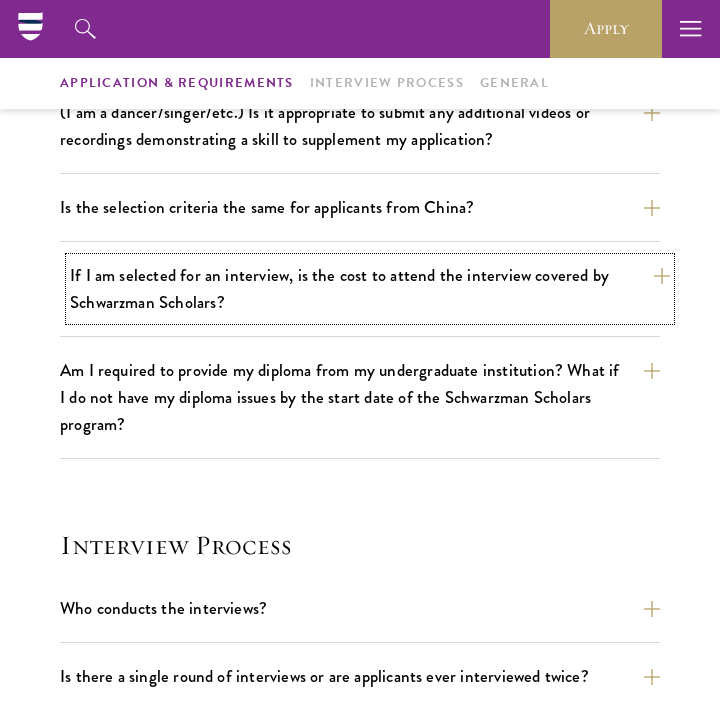 click on "If I am selected for an interview, is the cost to attend the interview covered by Schwarzman Scholars?" at bounding box center (370, 289) 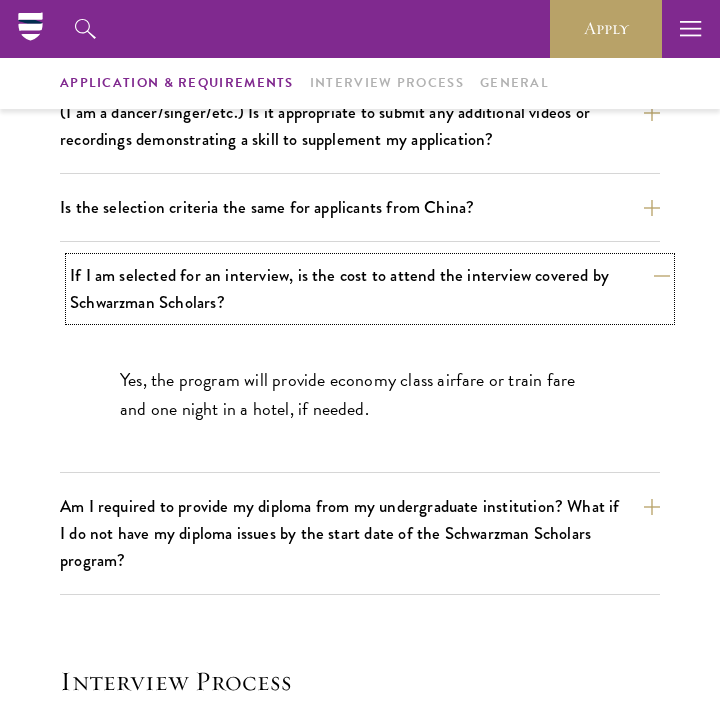 click on "If I am selected for an interview, is the cost to attend the interview covered by Schwarzman Scholars?" at bounding box center (370, 289) 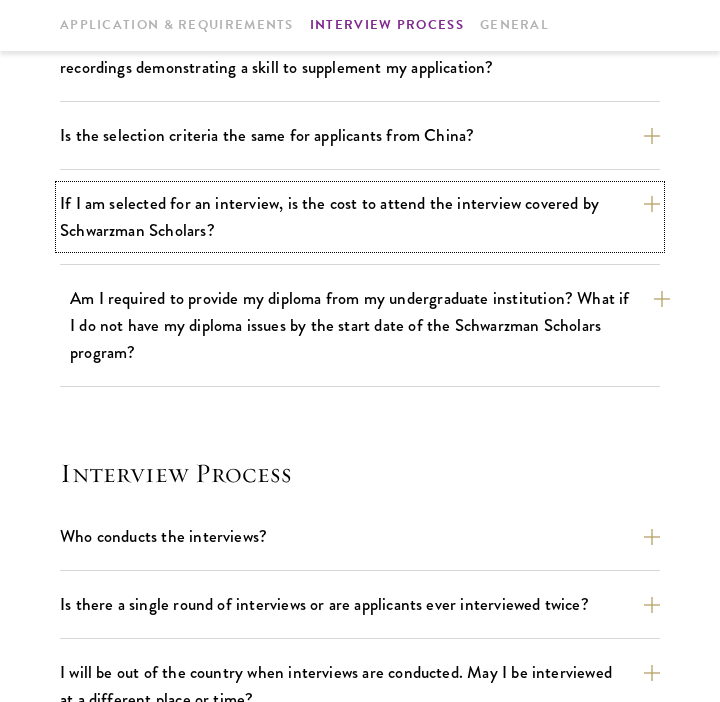 scroll, scrollTop: 1911, scrollLeft: 0, axis: vertical 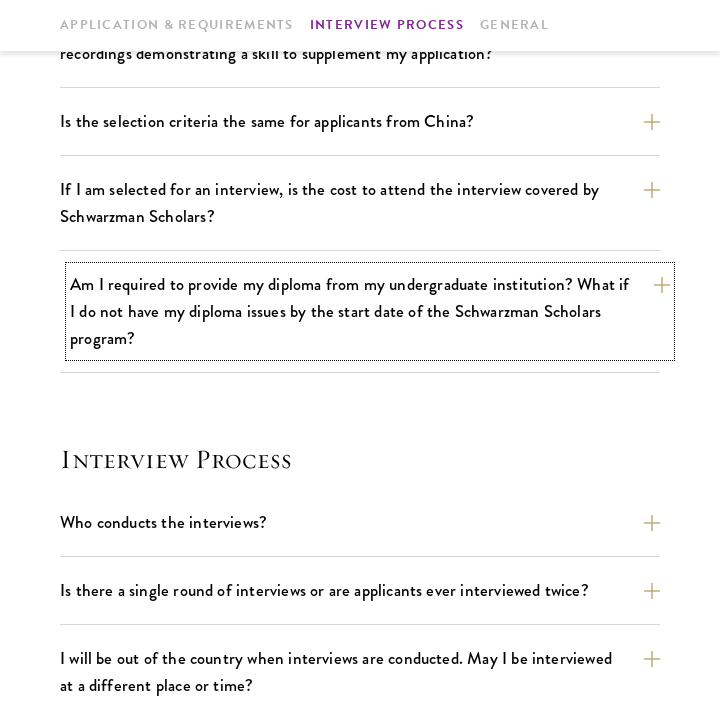 click on "Am I required to provide my diploma from my undergraduate institution? What if I do not have my diploma issues by the start date of the Schwarzman Scholars program?" at bounding box center (370, 311) 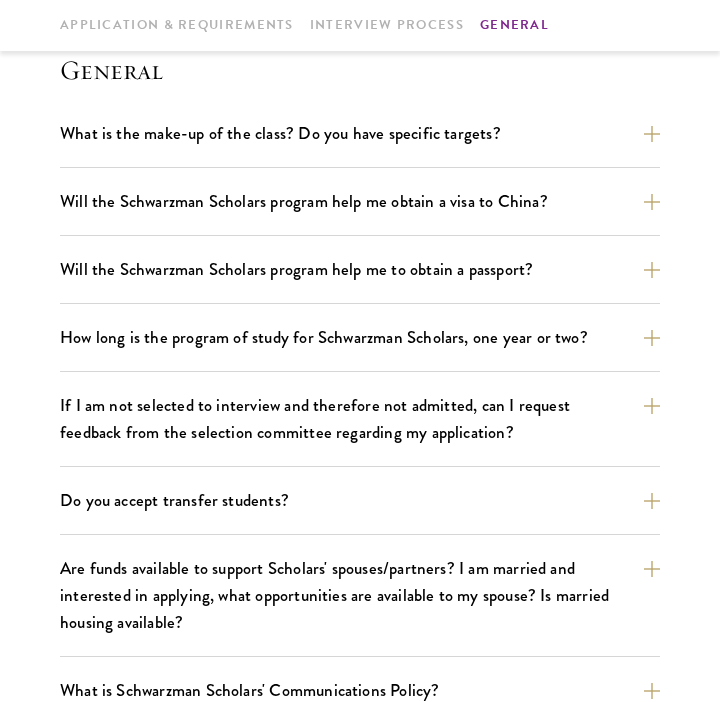 scroll, scrollTop: 3156, scrollLeft: 0, axis: vertical 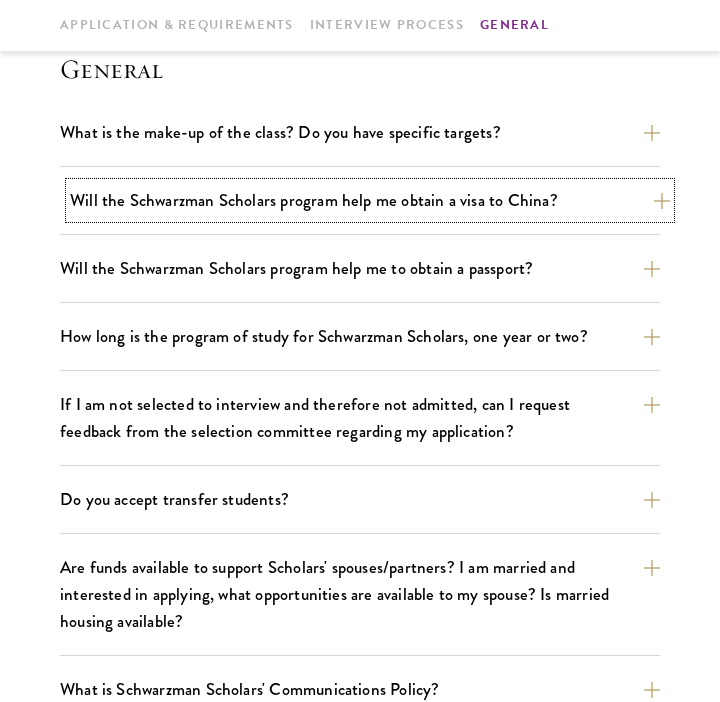 click on "Will the Schwarzman Scholars program help me obtain a visa to China?" at bounding box center (370, 200) 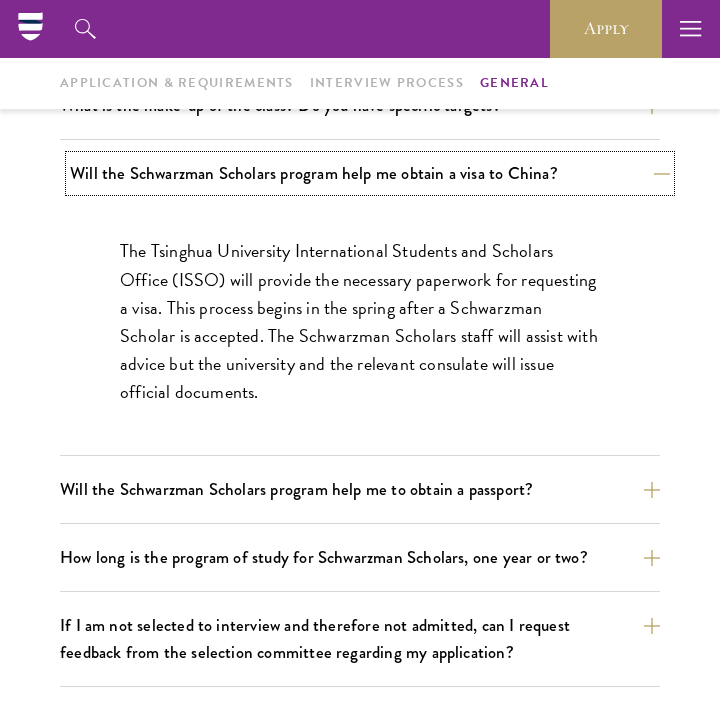 scroll, scrollTop: 2879, scrollLeft: 0, axis: vertical 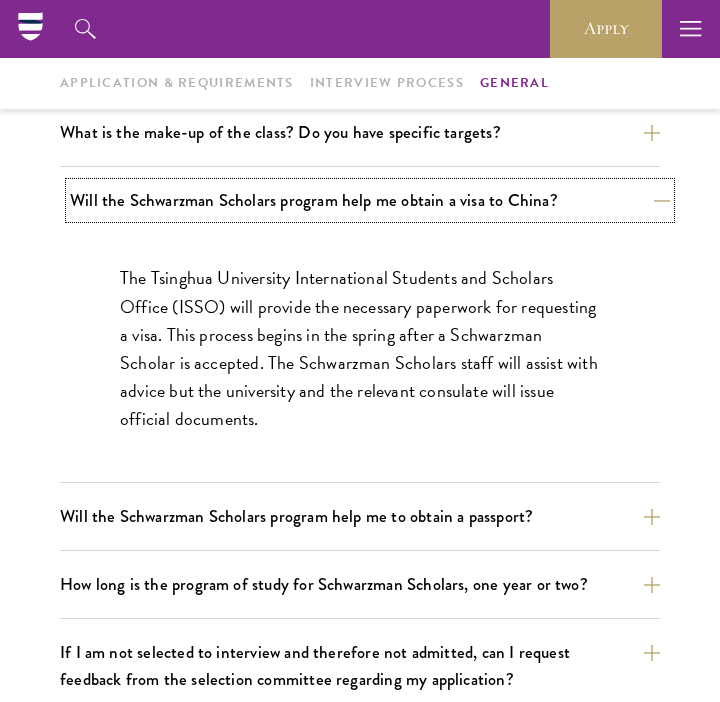 click on "Will the Schwarzman Scholars program help me obtain a visa to China?" at bounding box center [370, 200] 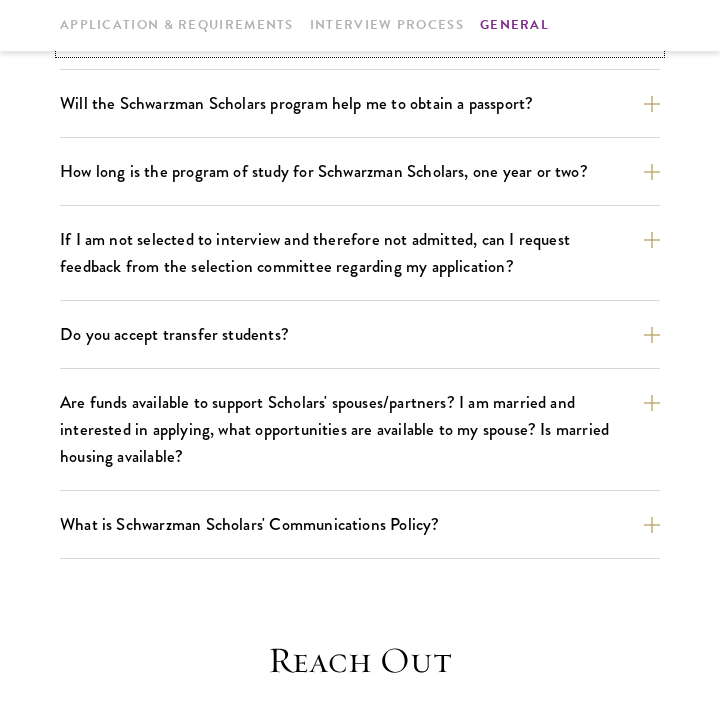 scroll, scrollTop: 3048, scrollLeft: 0, axis: vertical 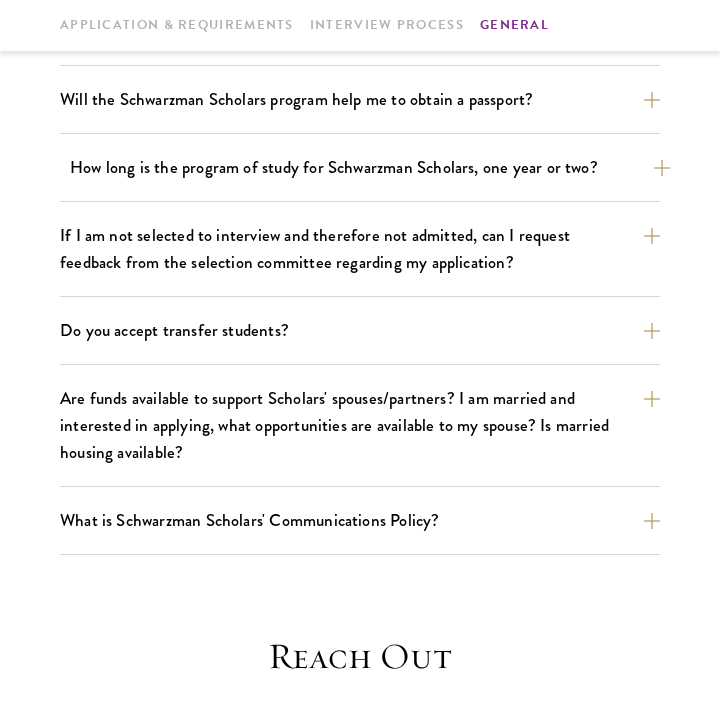 click on "How long is the program of study for Schwarzman Scholars, one year or two?" at bounding box center [370, 167] 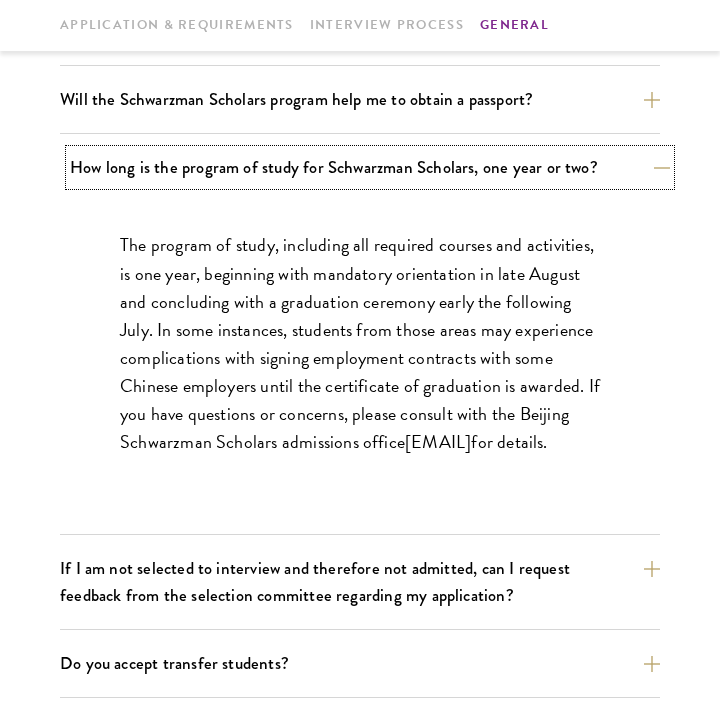 click on "How long is the program of study for Schwarzman Scholars, one year or two?" at bounding box center [370, 167] 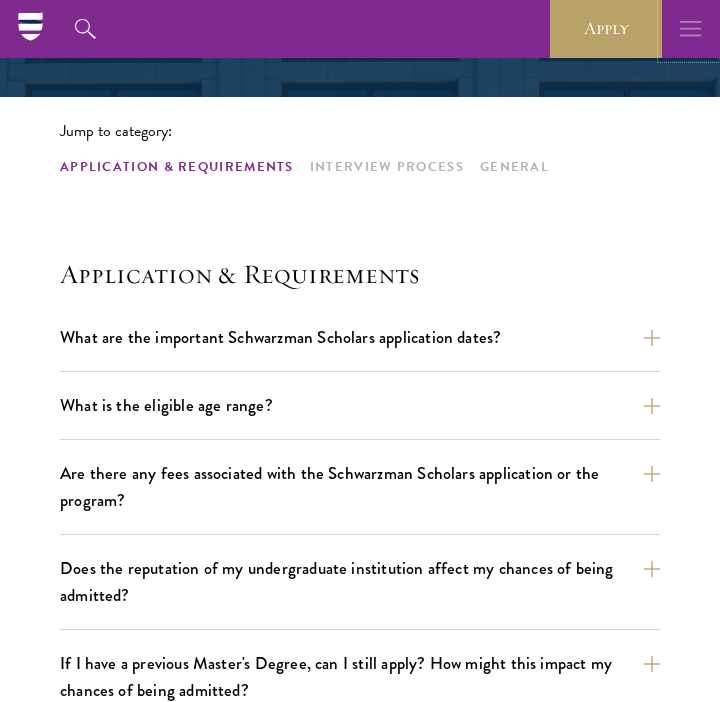 click 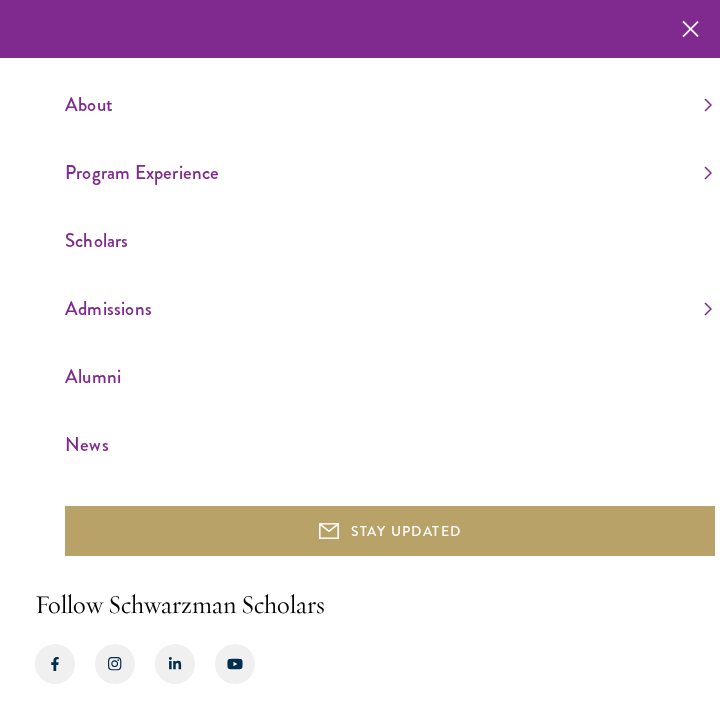 scroll, scrollTop: 360, scrollLeft: 0, axis: vertical 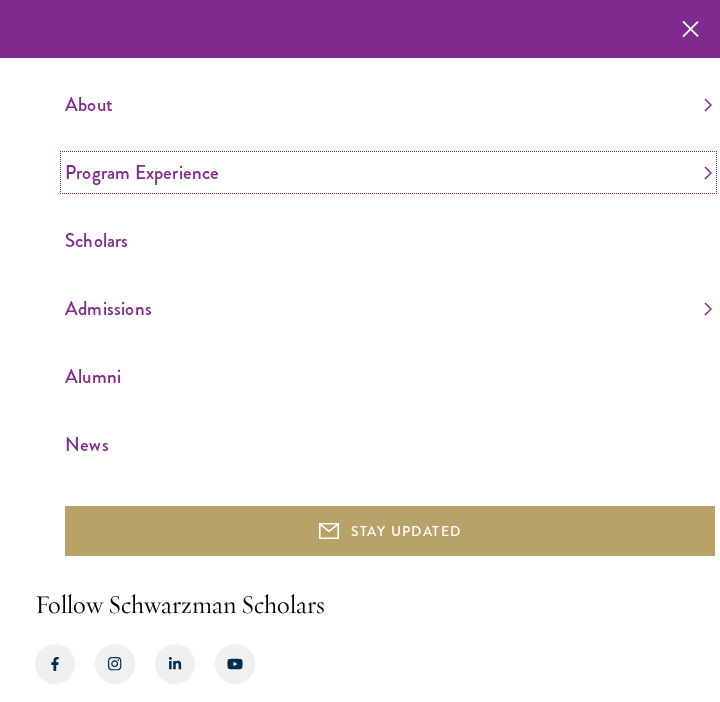 click on "Program Experience" at bounding box center [388, 172] 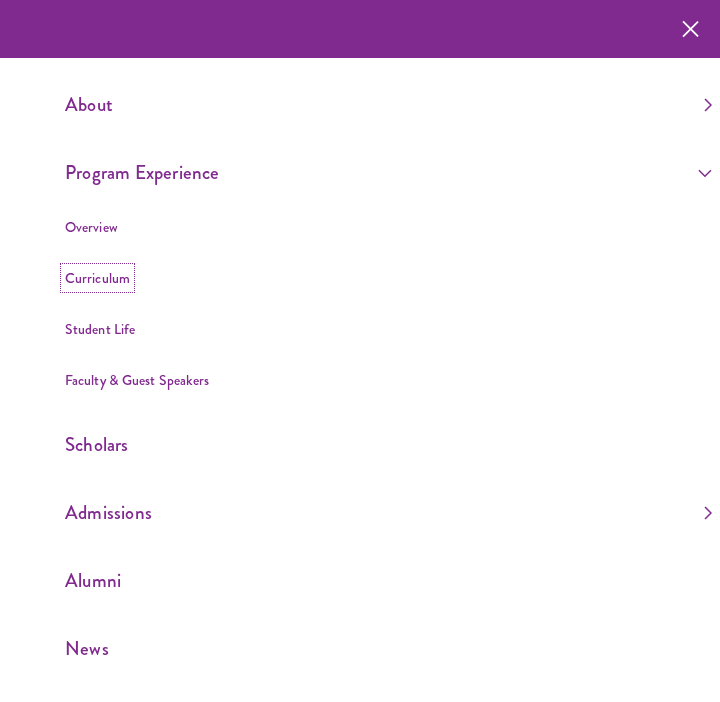 click on "Curriculum" at bounding box center [97, 278] 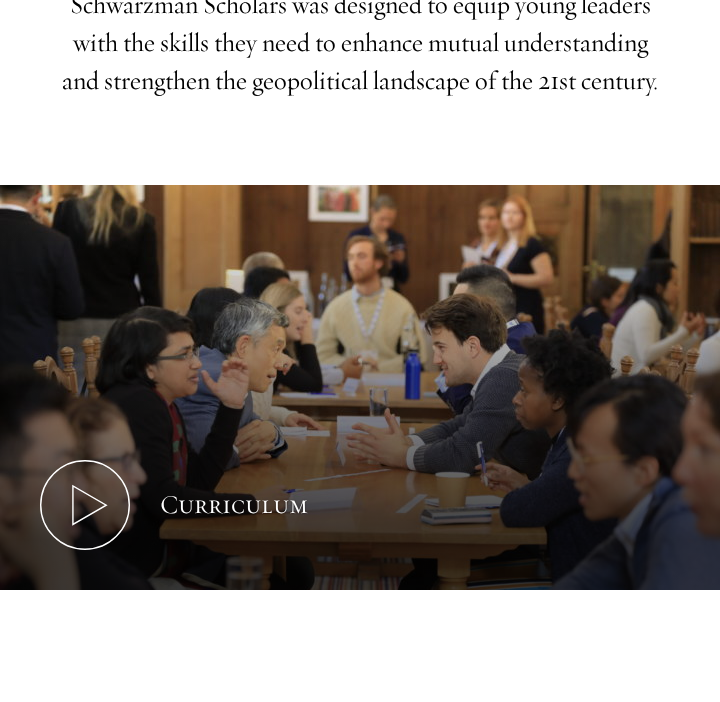 scroll, scrollTop: 1211, scrollLeft: 0, axis: vertical 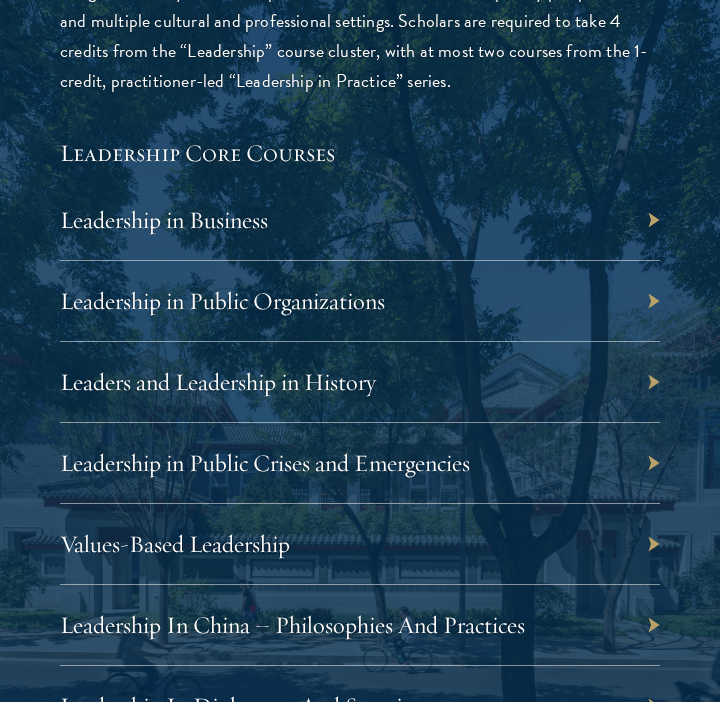 click on "Leadership in Business" at bounding box center [360, 220] 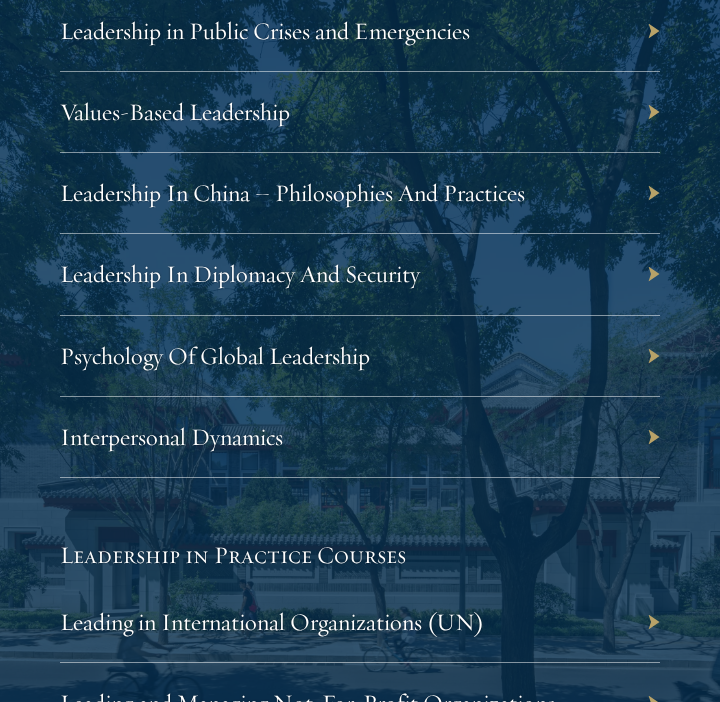 scroll, scrollTop: 4063, scrollLeft: 0, axis: vertical 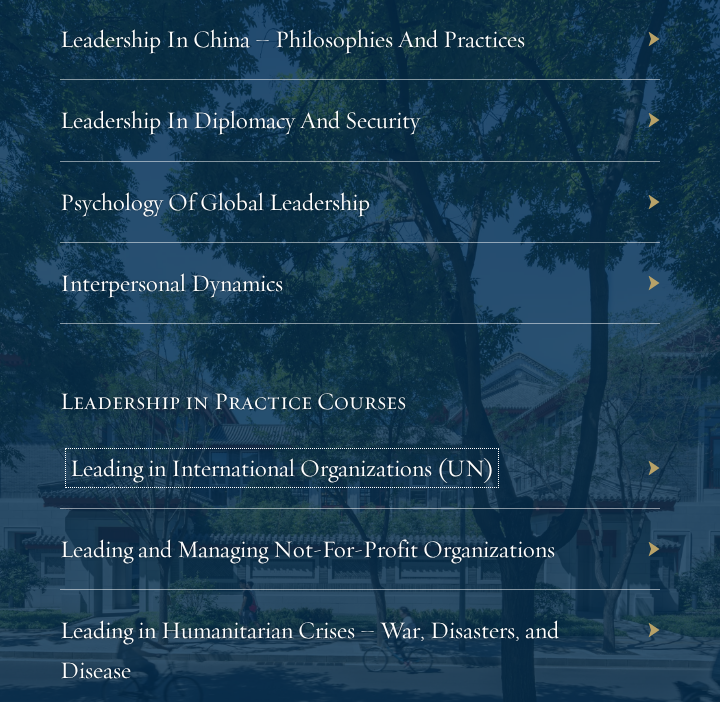 click on "Leading in International Organizations (UN)" at bounding box center [282, 468] 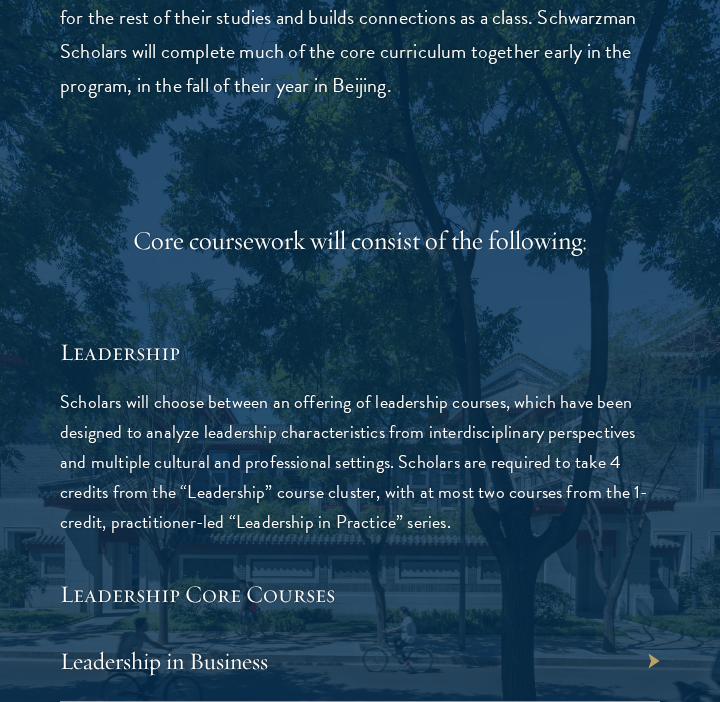scroll, scrollTop: 3110, scrollLeft: 0, axis: vertical 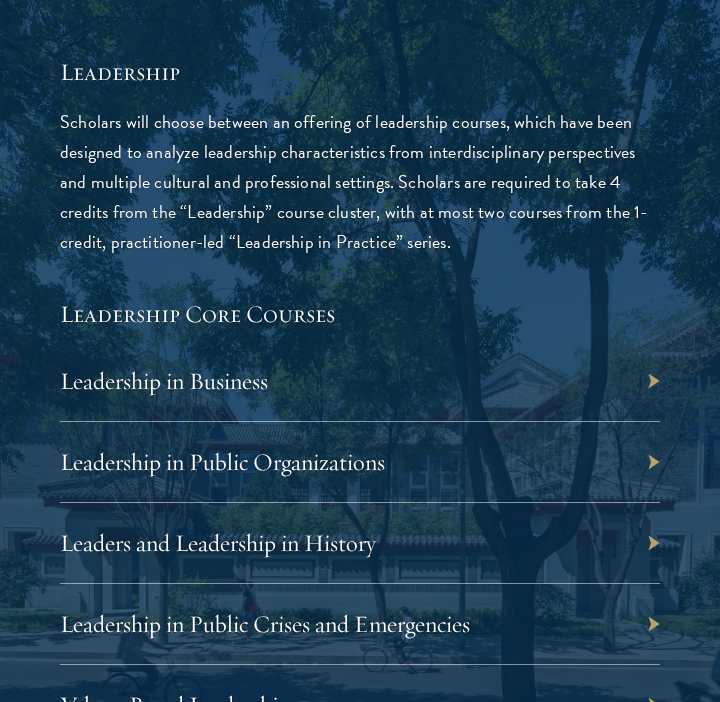 click on "Leadership
Scholars will choose between an offering of leadership courses, which have been designed to analyze leadership characteristics from interdisciplinary perspectives and multiple cultural and professional settings. Scholars are required to take 4 credits from the “Leadership” course cluster, with at most two courses from the 1-credit, practitioner-led “Leadership in Practice” series." at bounding box center [360, 156] 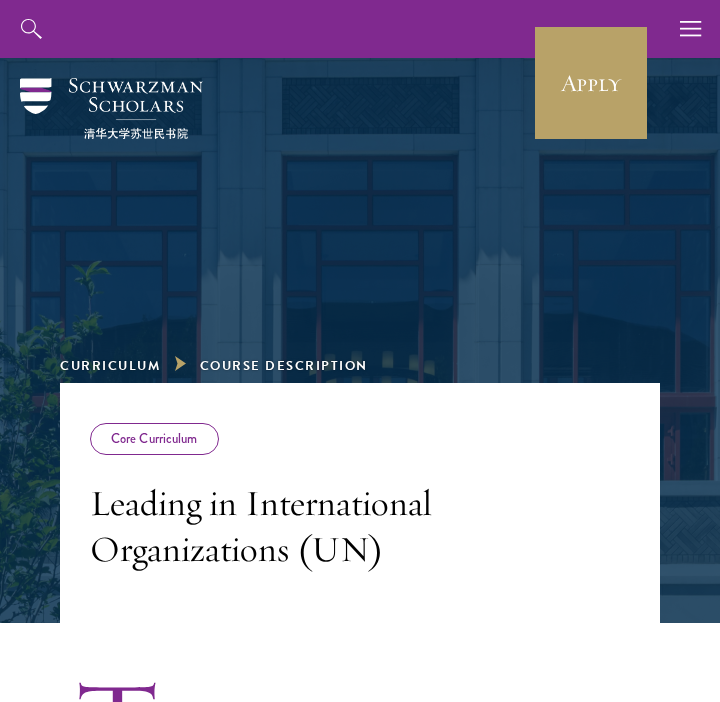 scroll, scrollTop: 236, scrollLeft: 0, axis: vertical 